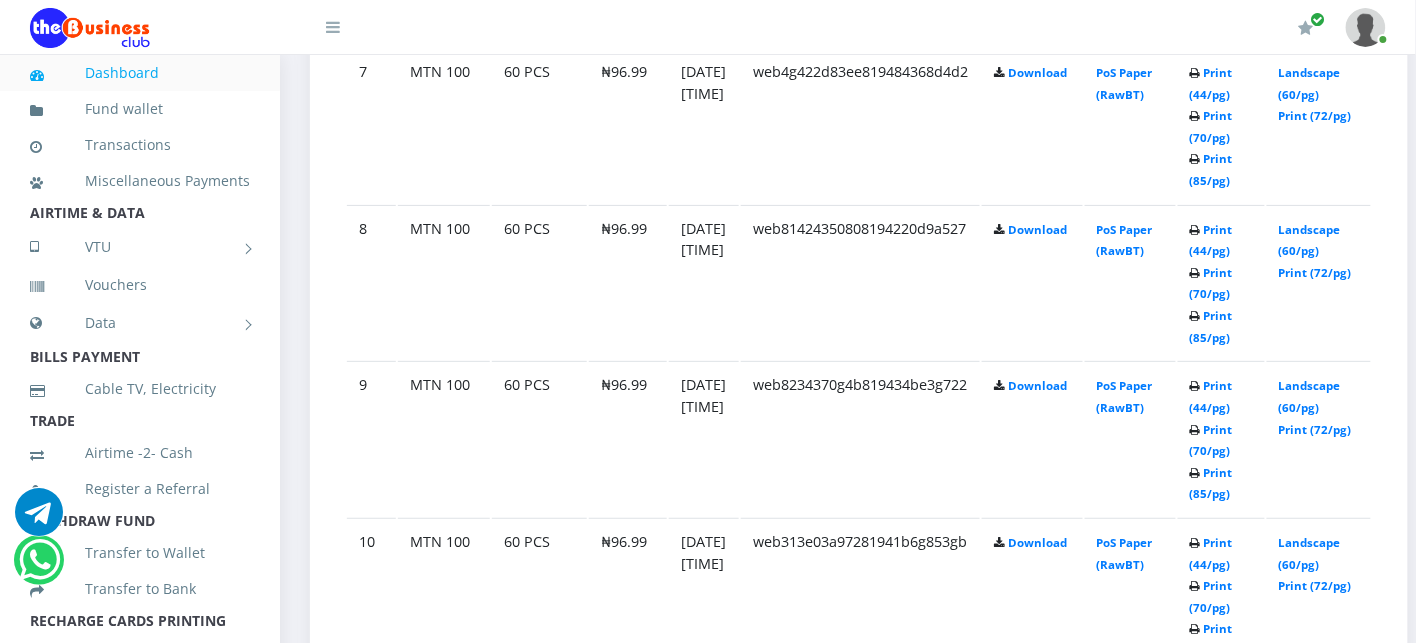 scroll, scrollTop: 0, scrollLeft: 0, axis: both 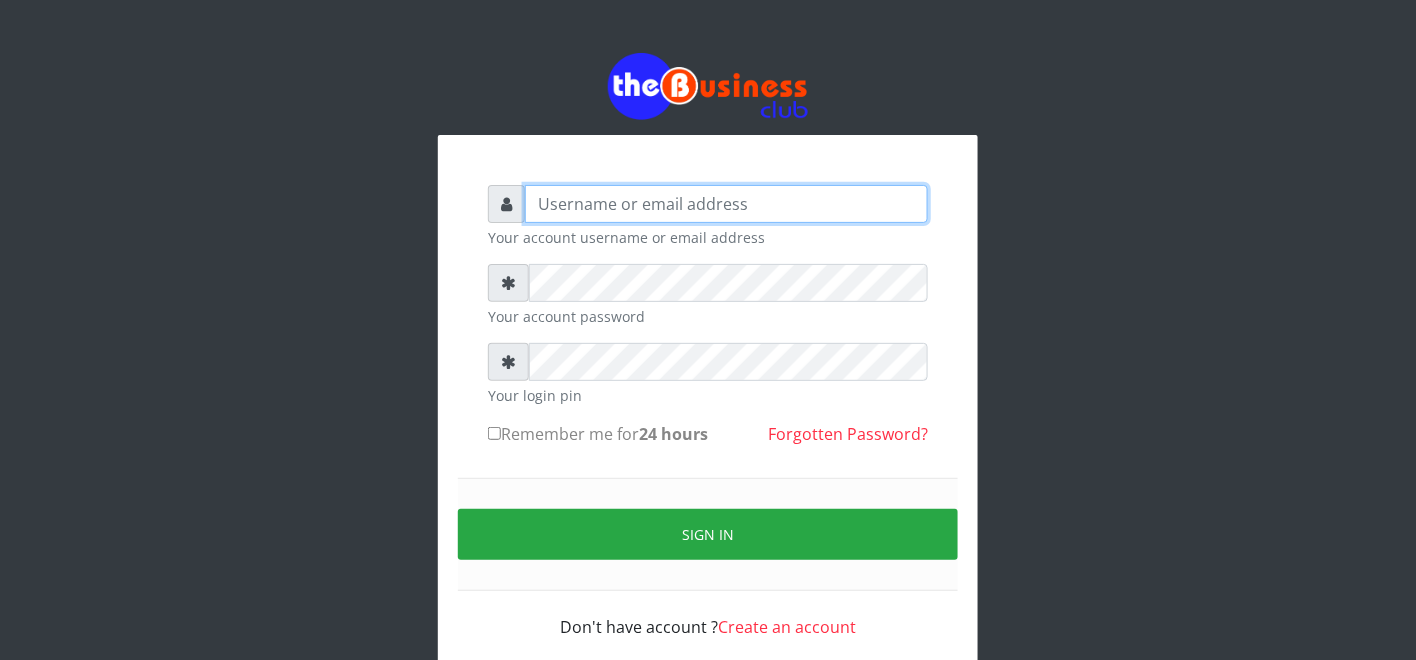 click at bounding box center [726, 204] 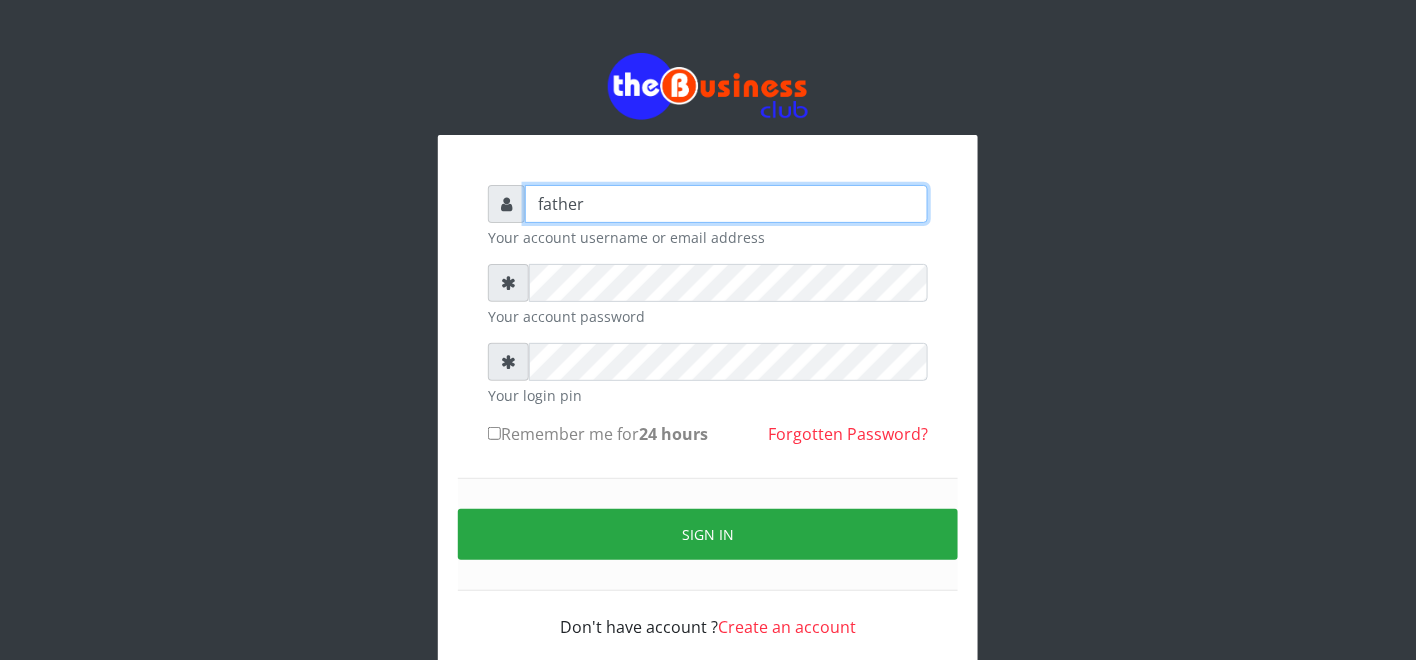 type on "father" 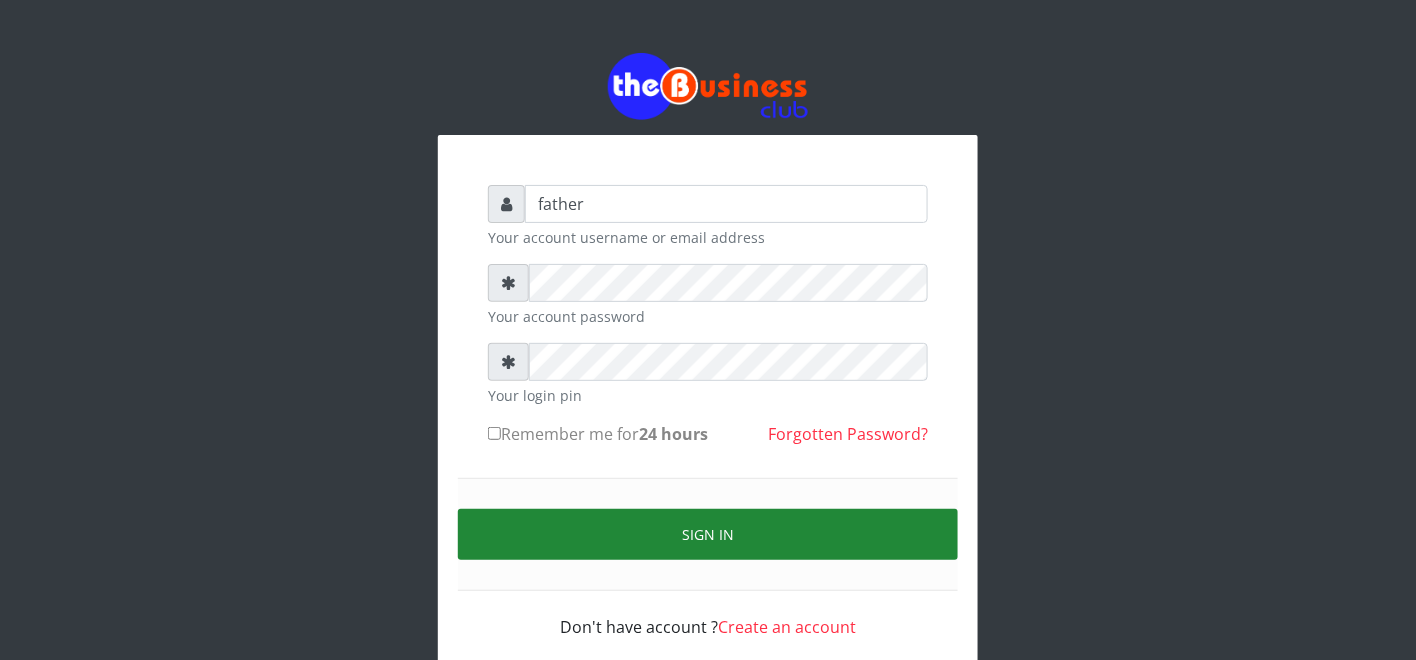 click on "Sign in" at bounding box center [708, 534] 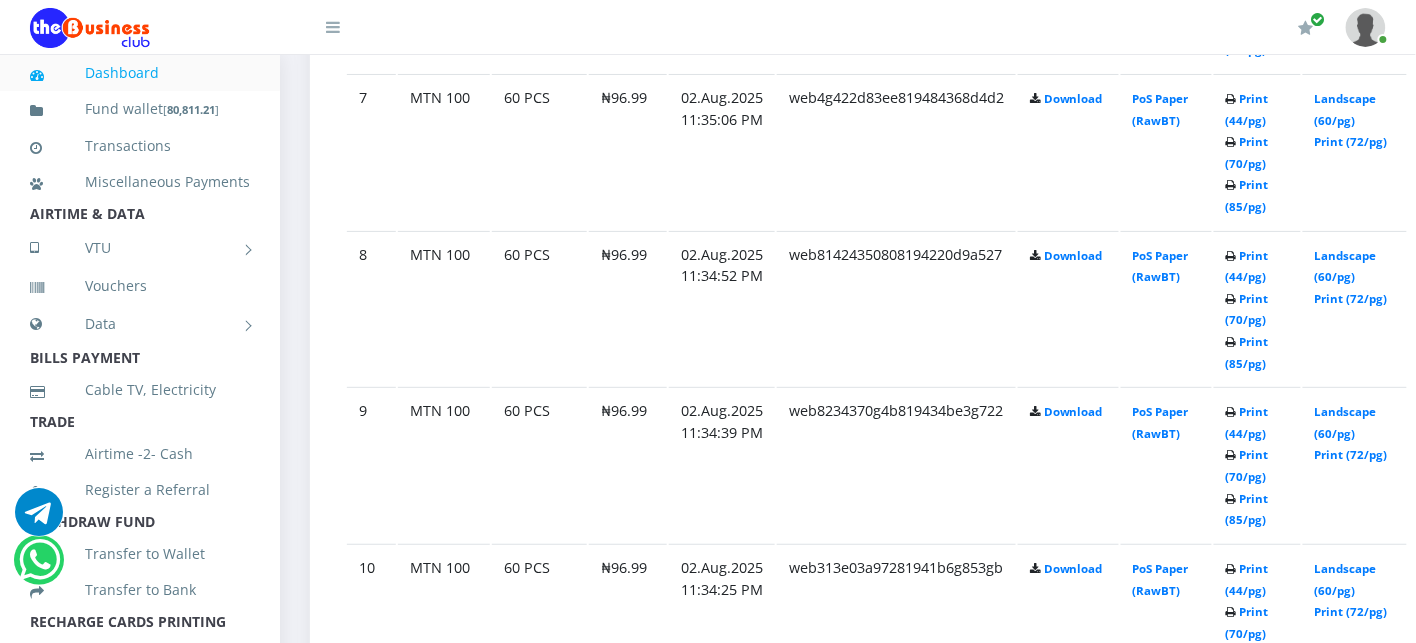 scroll, scrollTop: 2044, scrollLeft: 0, axis: vertical 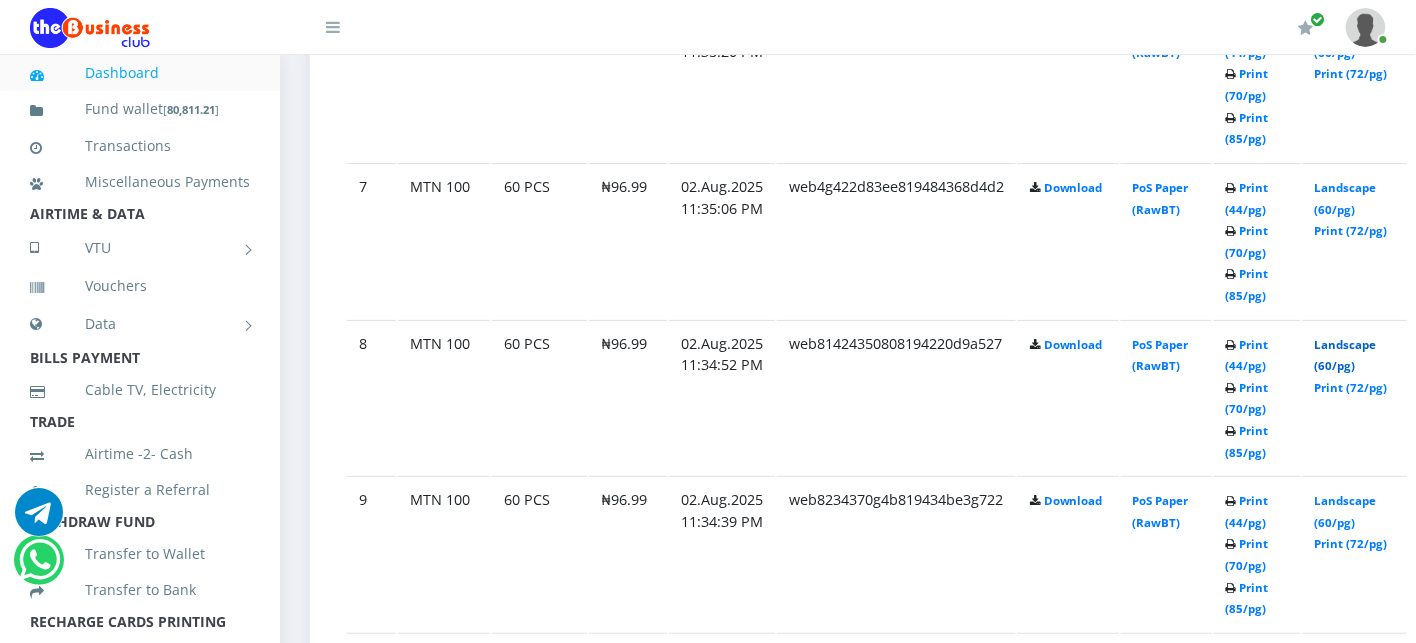 click on "Landscape (60/pg)" at bounding box center (1346, 355) 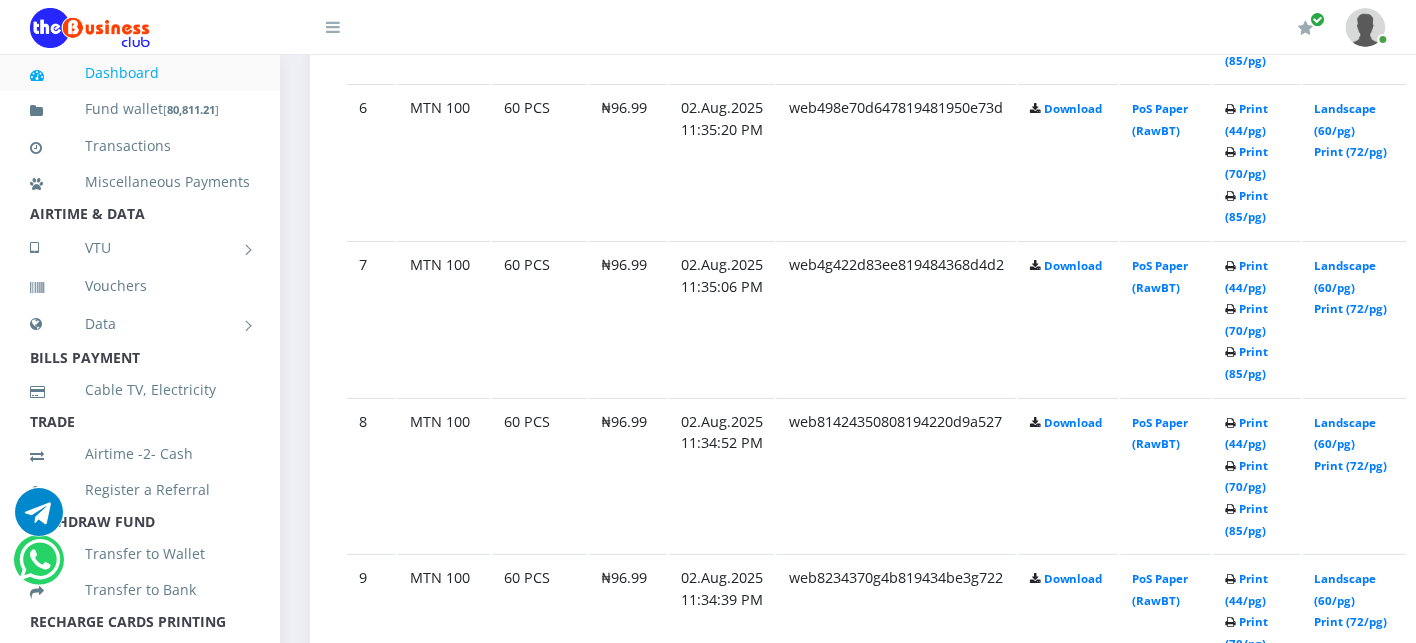 scroll, scrollTop: 2044, scrollLeft: 0, axis: vertical 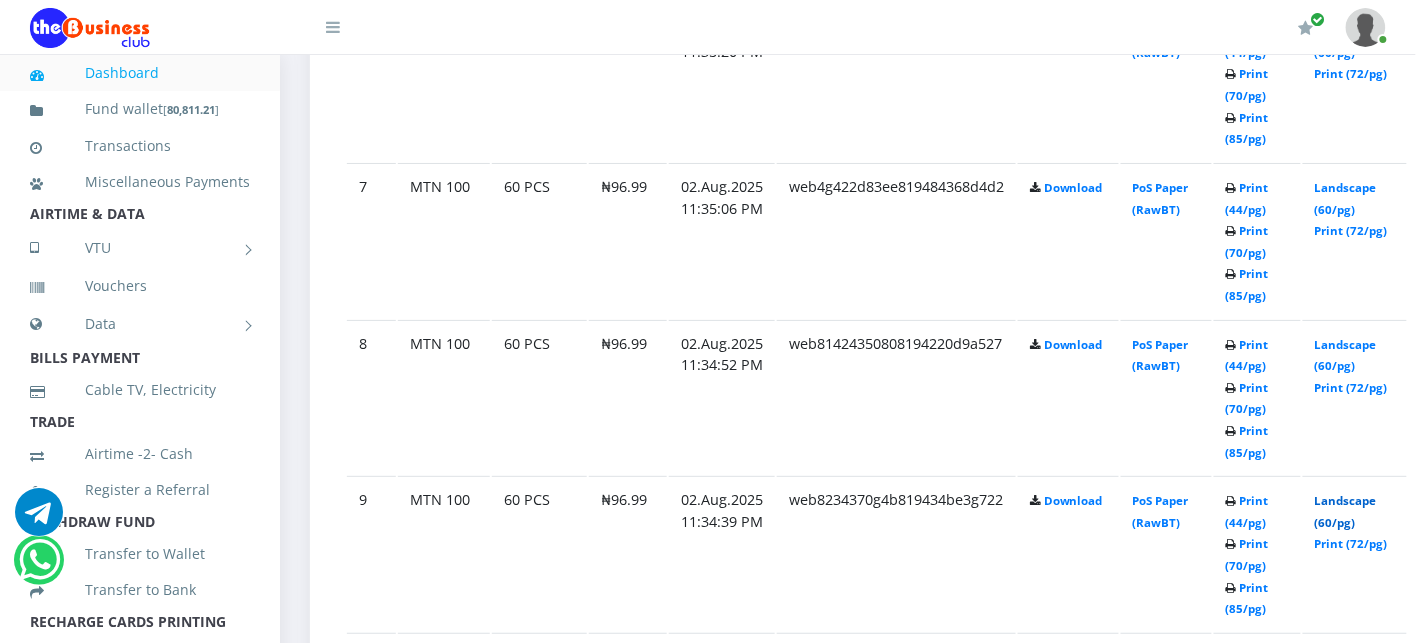 click on "Landscape (60/pg)" at bounding box center [1346, 511] 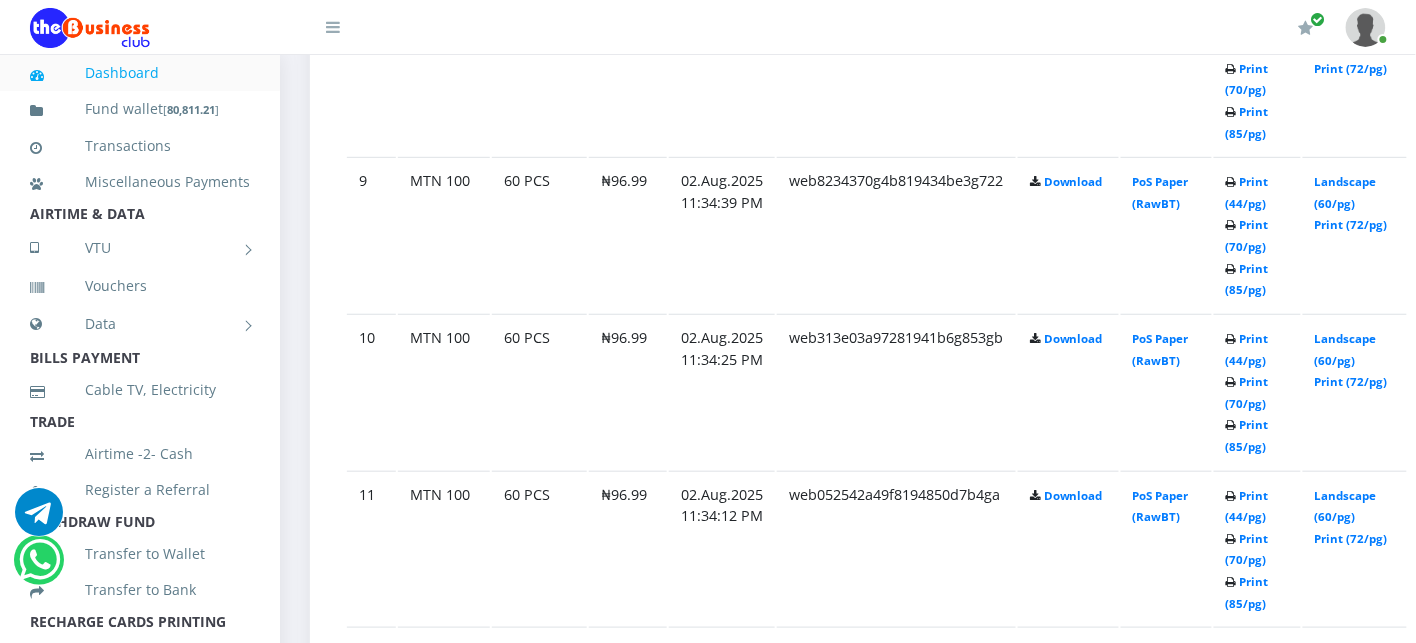 scroll, scrollTop: 2444, scrollLeft: 0, axis: vertical 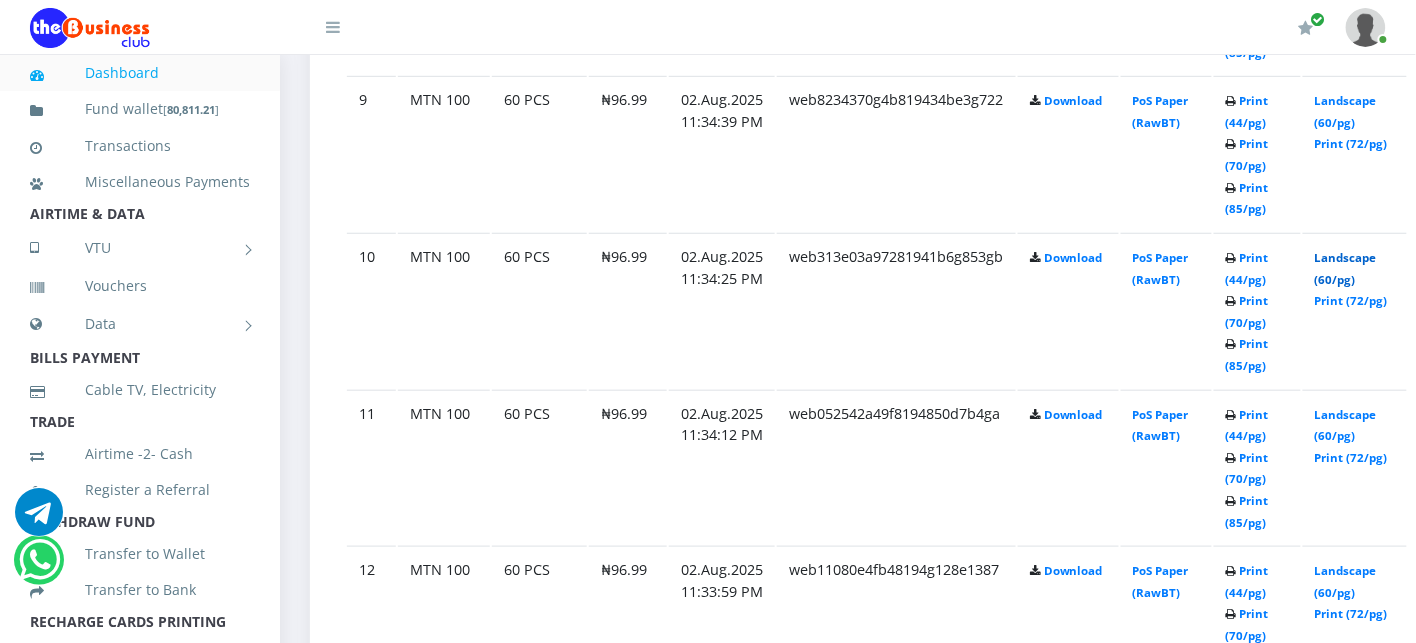 click on "Landscape (60/pg)" at bounding box center (1346, 268) 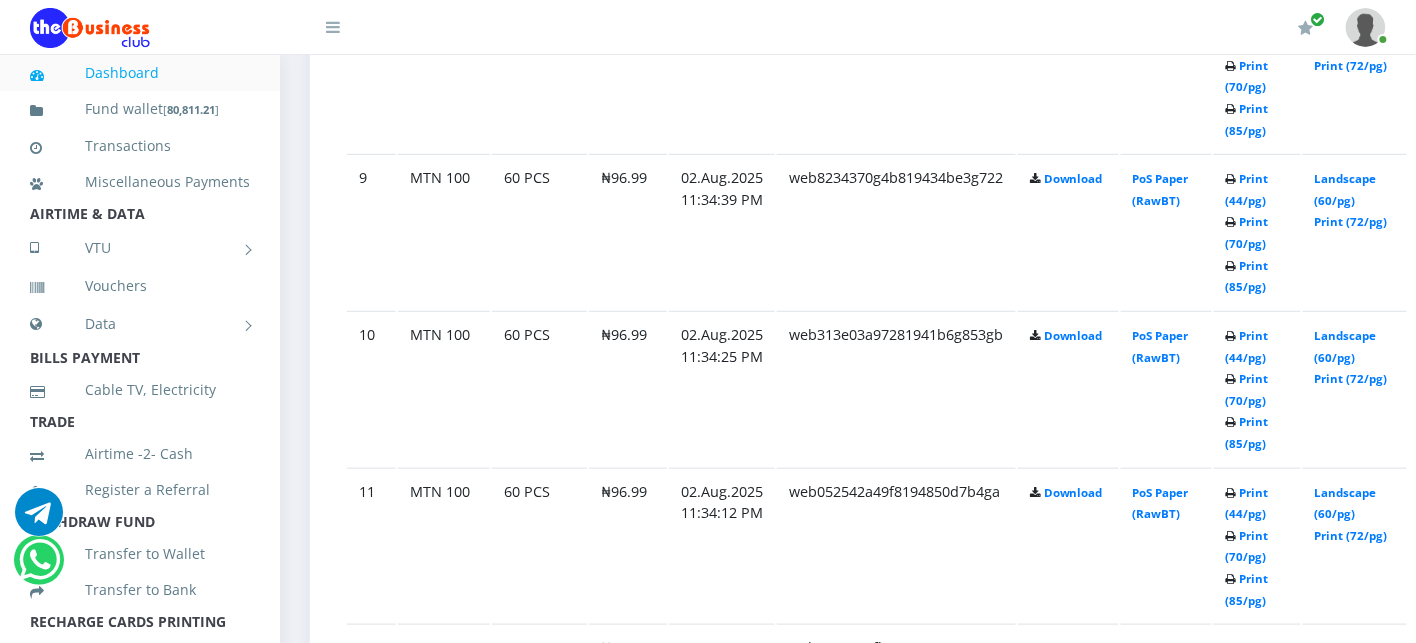 scroll, scrollTop: 2444, scrollLeft: 0, axis: vertical 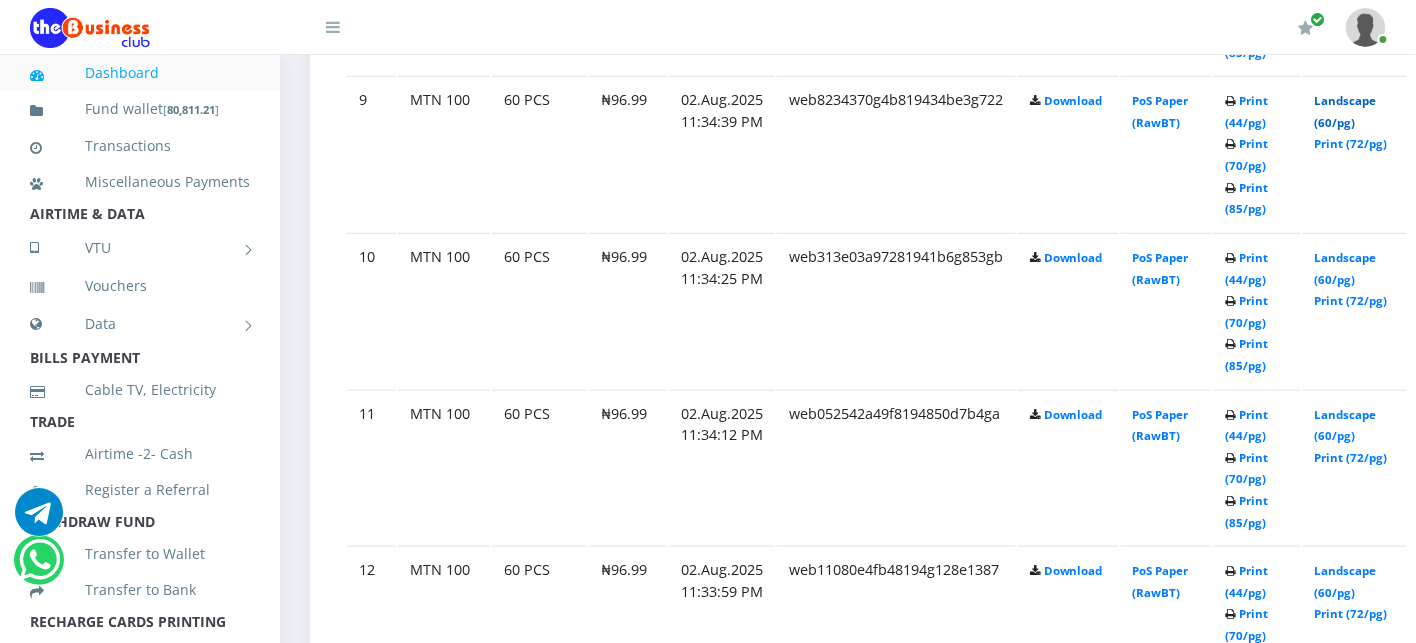 click on "Landscape (60/pg)" at bounding box center (1346, 111) 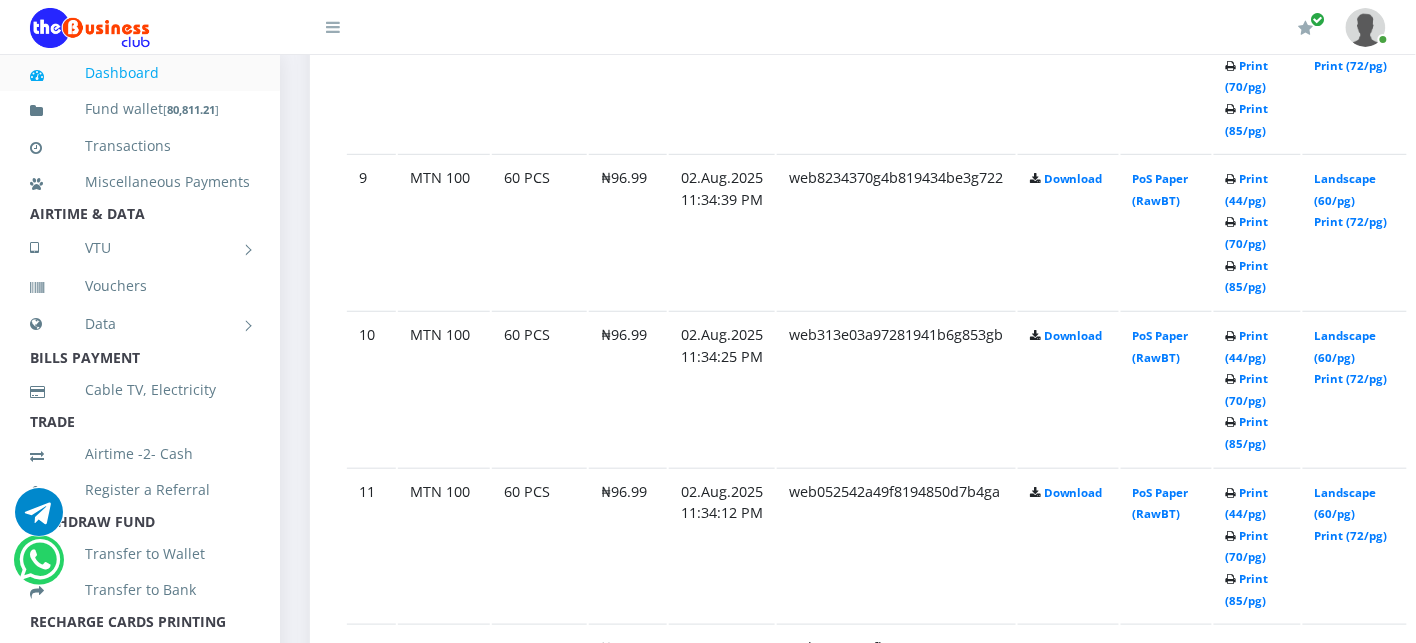 scroll, scrollTop: 2444, scrollLeft: 0, axis: vertical 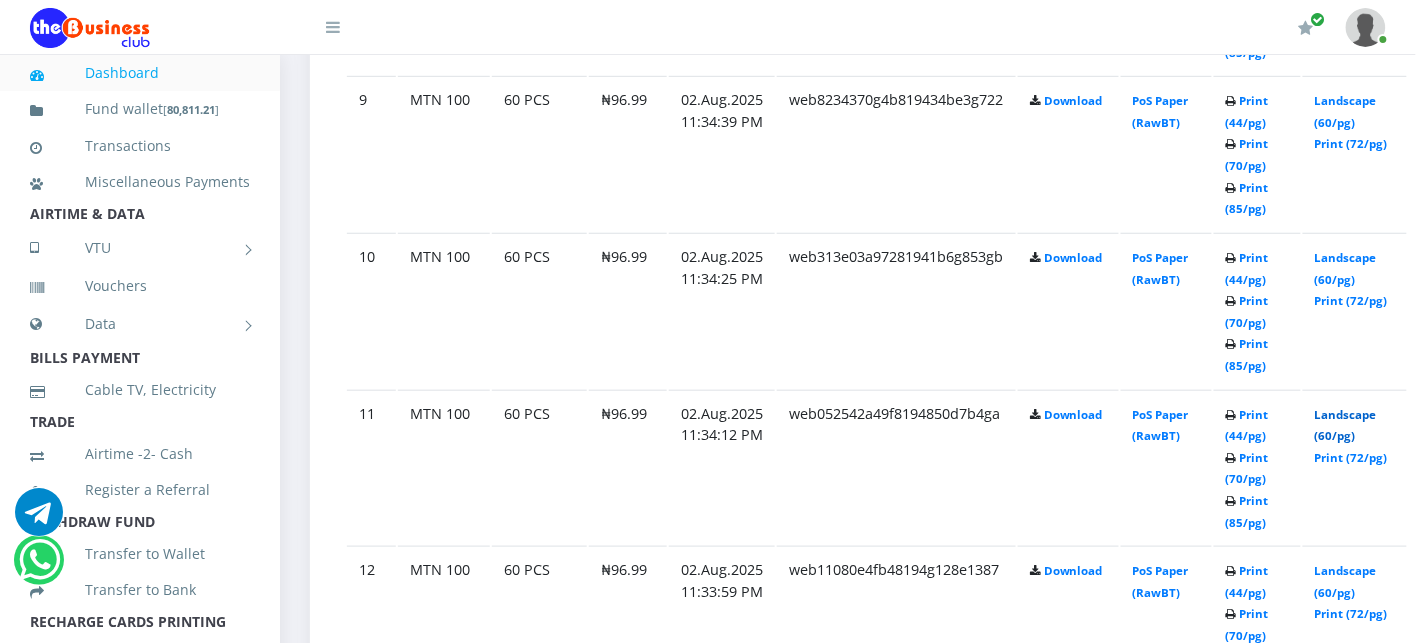click on "Landscape (60/pg)" at bounding box center (1346, 425) 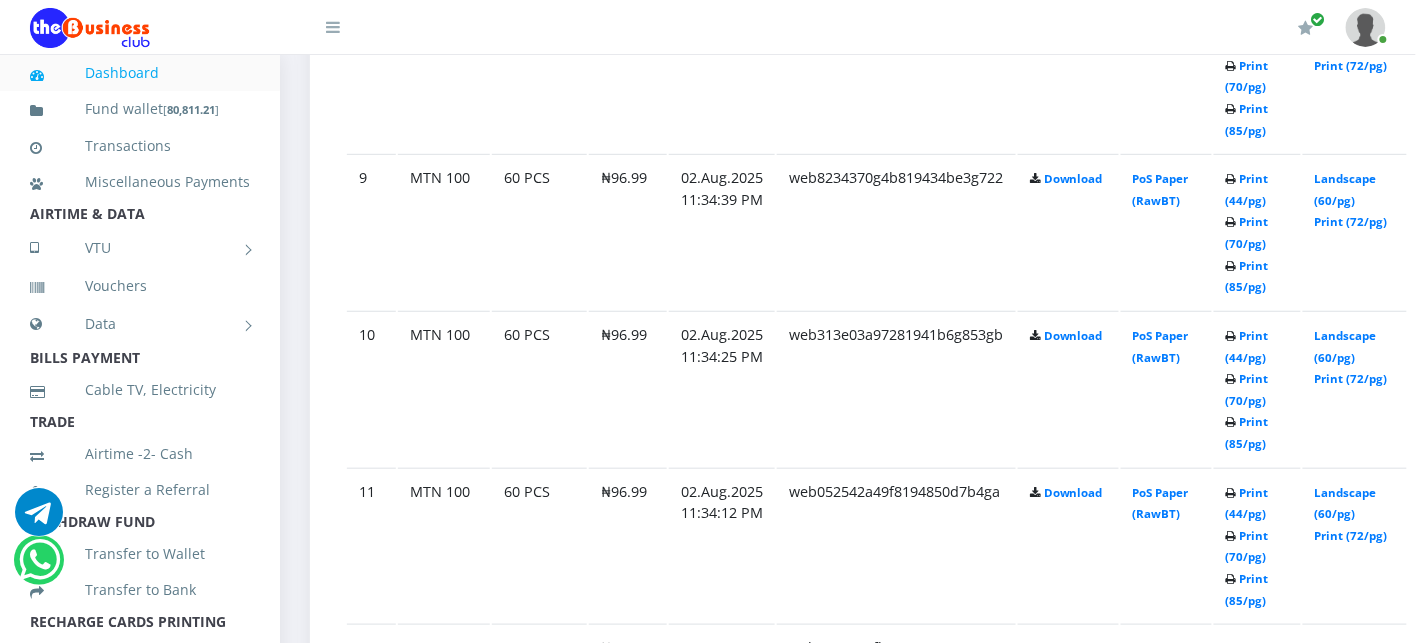 scroll, scrollTop: 2444, scrollLeft: 0, axis: vertical 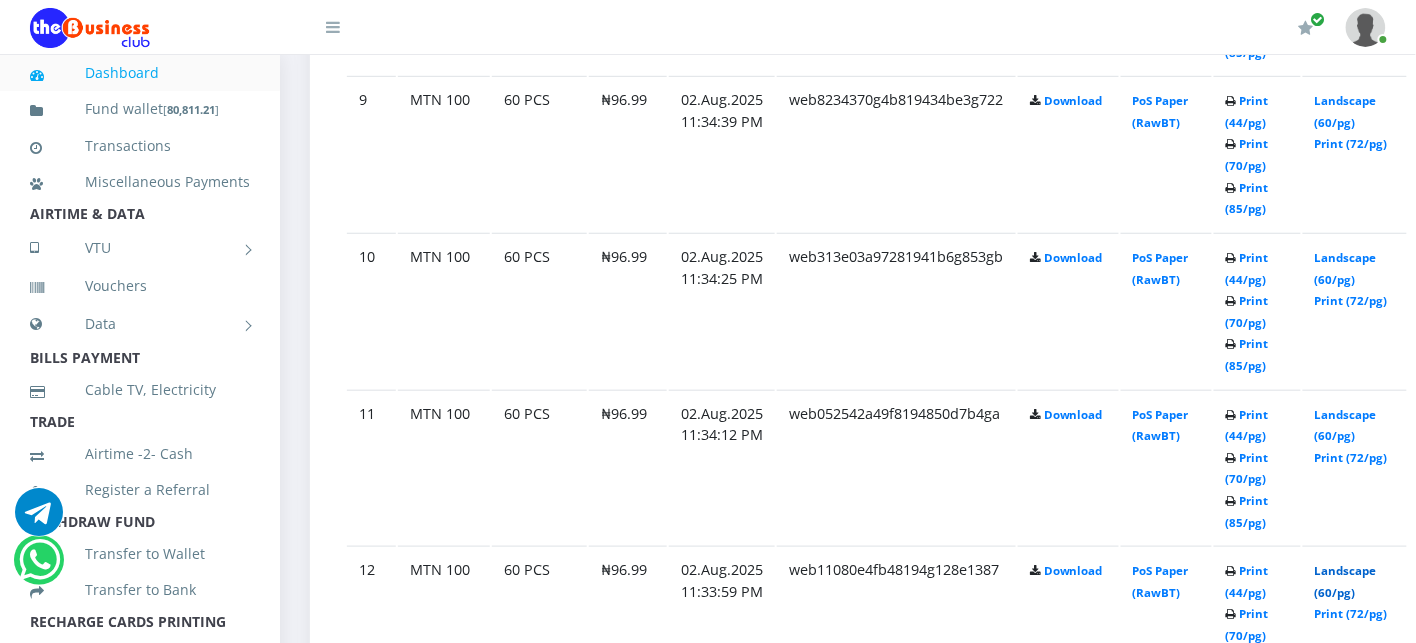 click on "Landscape (60/pg)" at bounding box center [1346, 581] 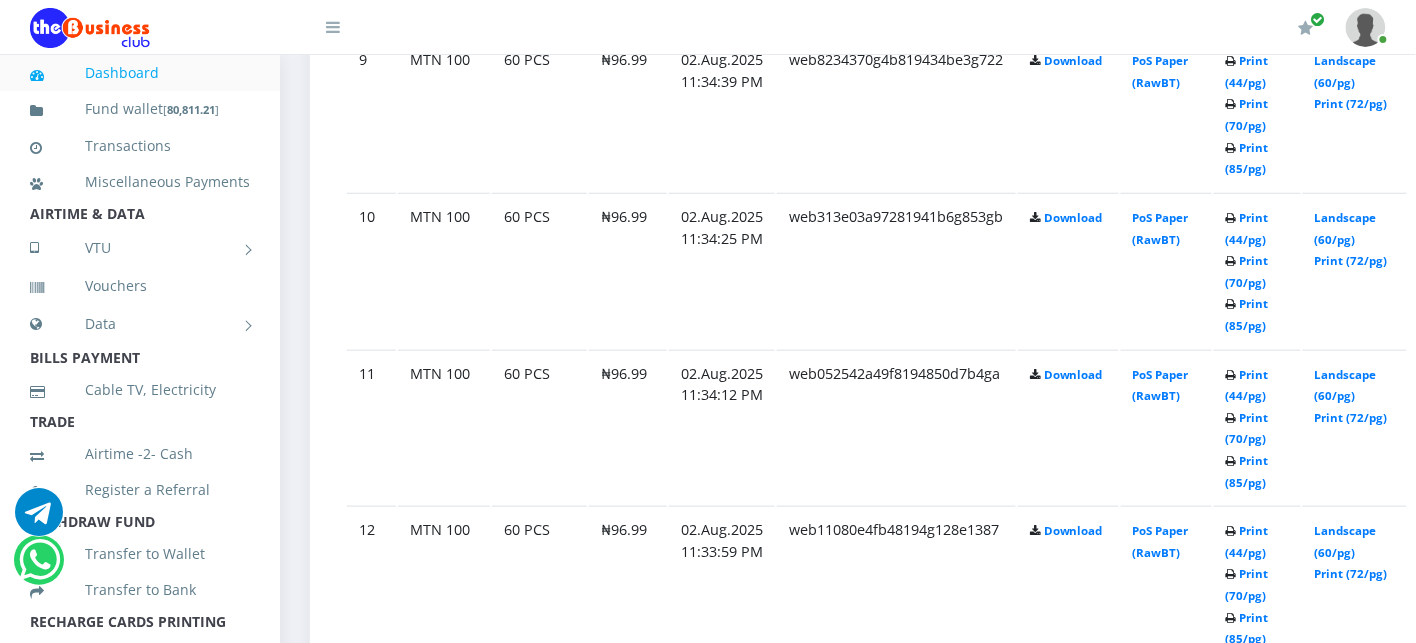 scroll, scrollTop: 2811, scrollLeft: 0, axis: vertical 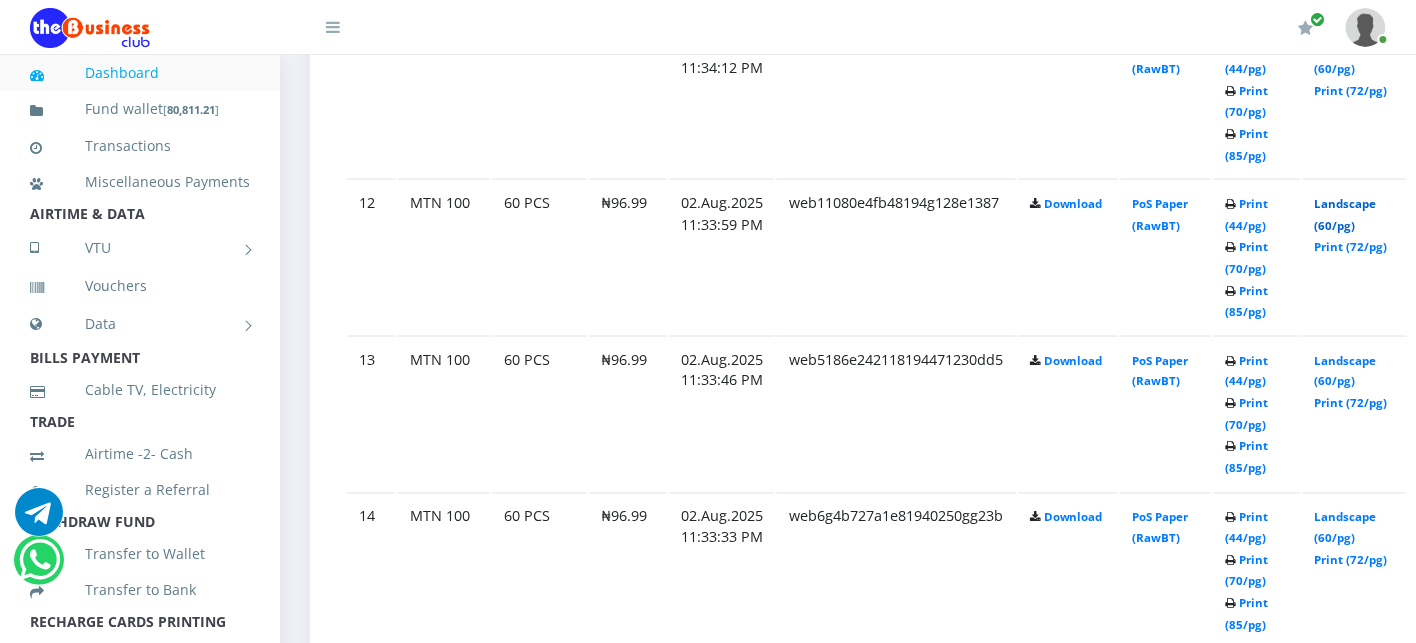 click on "Landscape (60/pg)" at bounding box center [1346, 214] 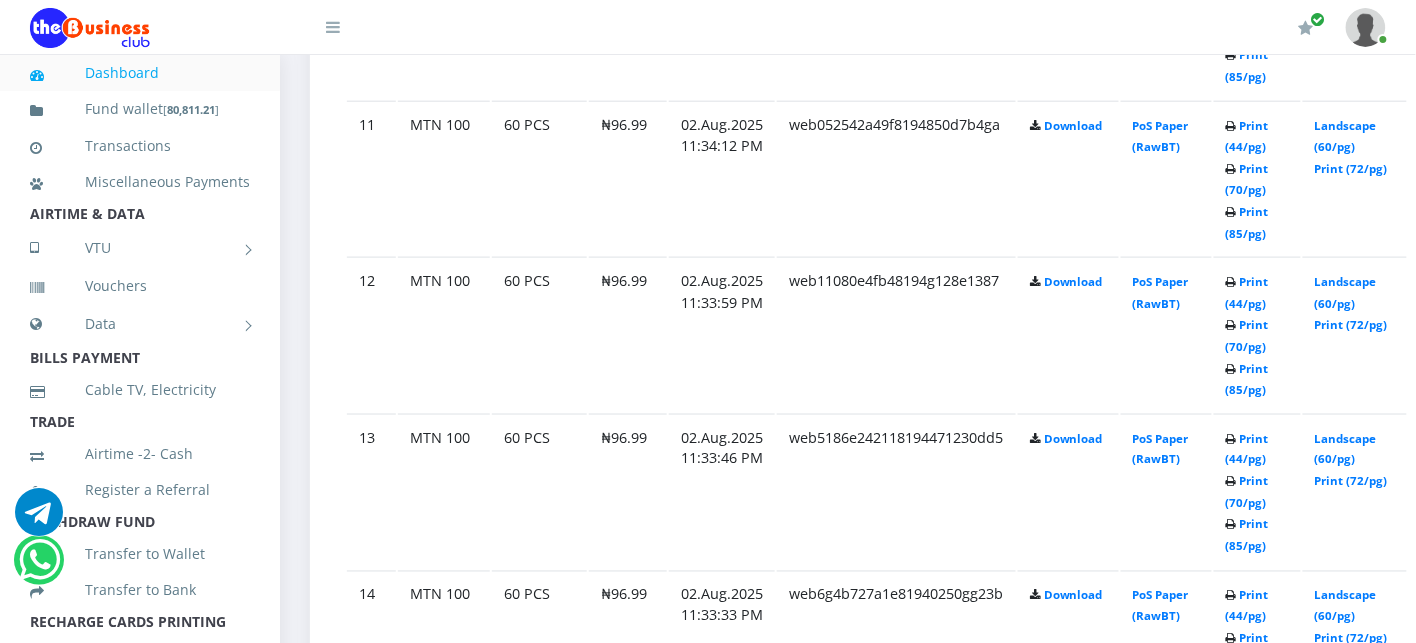 scroll, scrollTop: 2811, scrollLeft: 0, axis: vertical 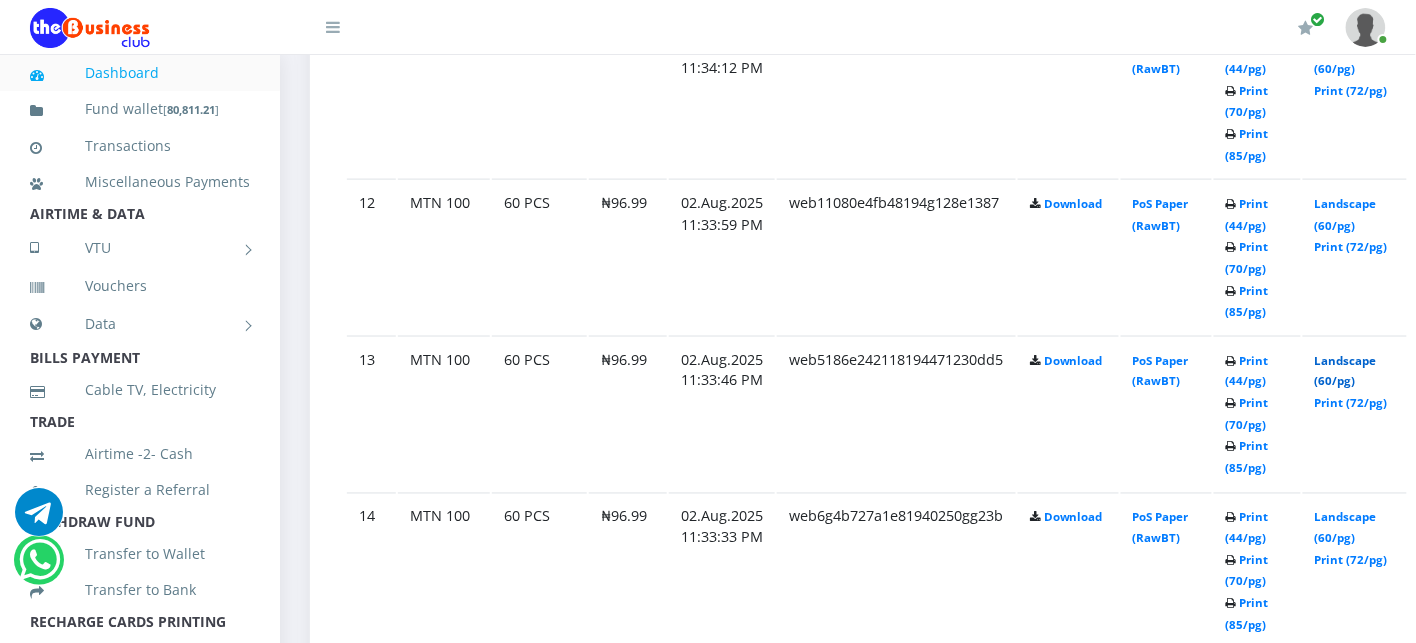 click on "Landscape (60/pg)" at bounding box center [1346, 371] 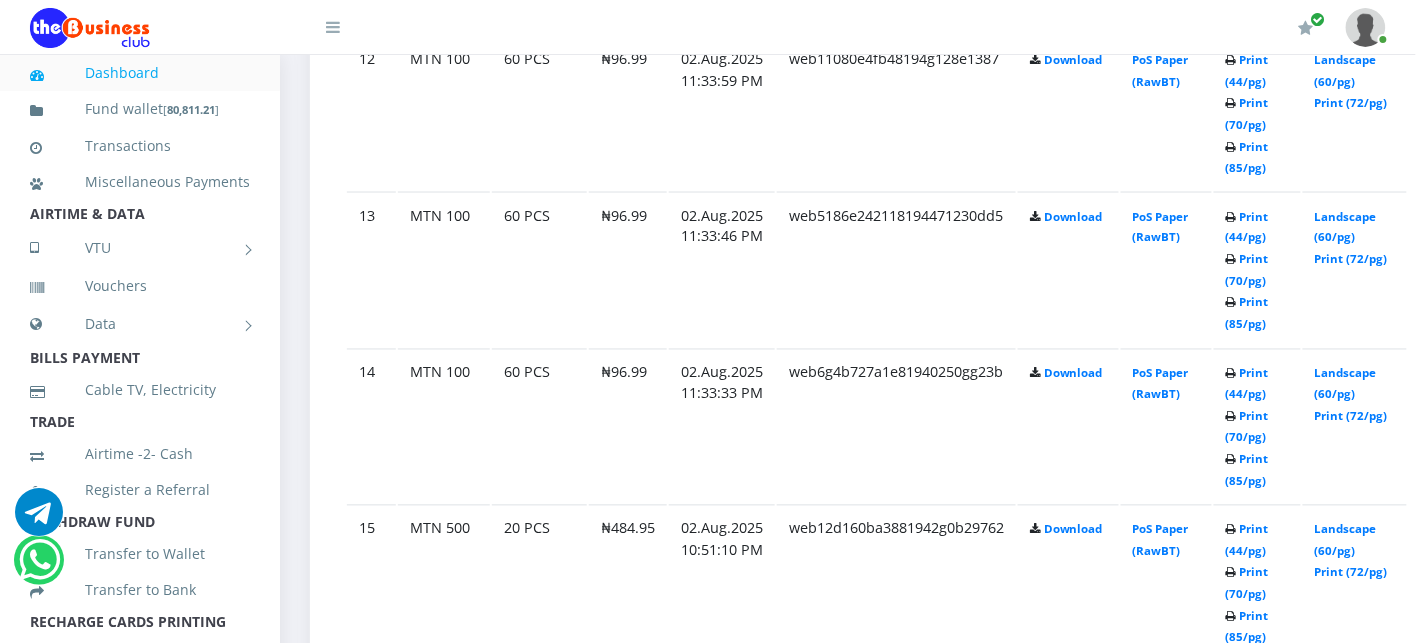 scroll, scrollTop: 0, scrollLeft: 0, axis: both 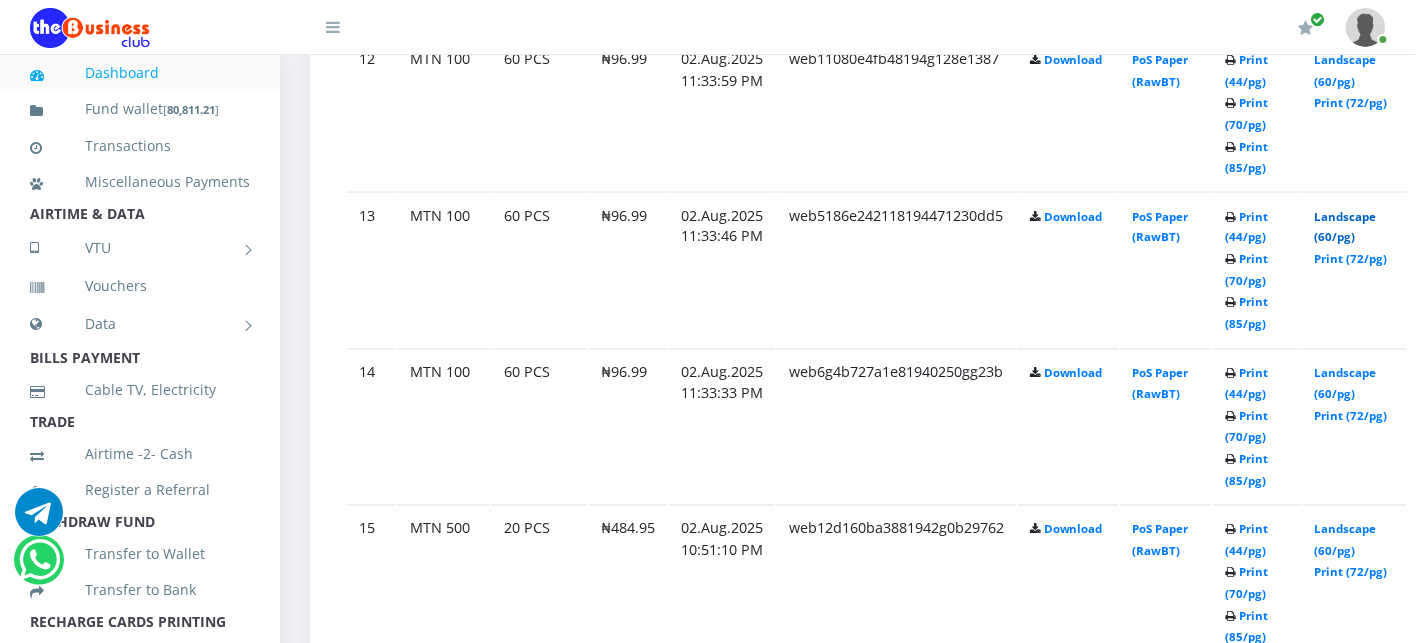 click on "Landscape (60/pg)" at bounding box center [1346, 227] 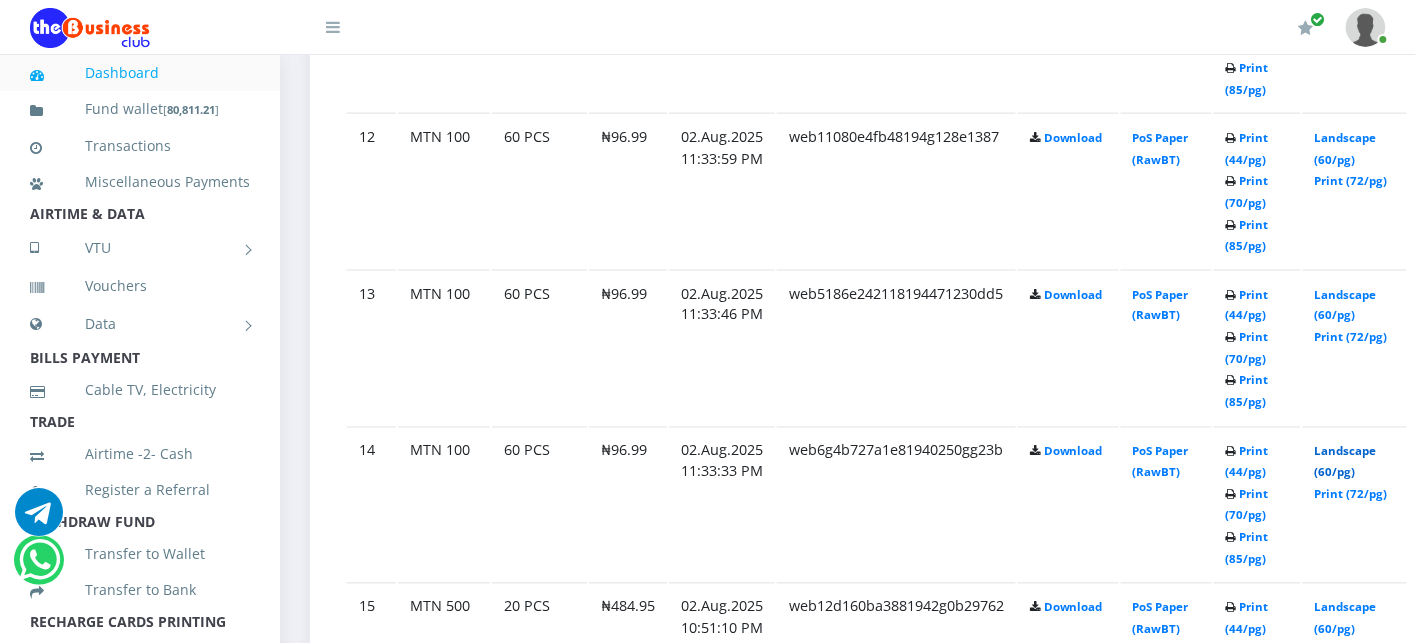 scroll, scrollTop: 2955, scrollLeft: 0, axis: vertical 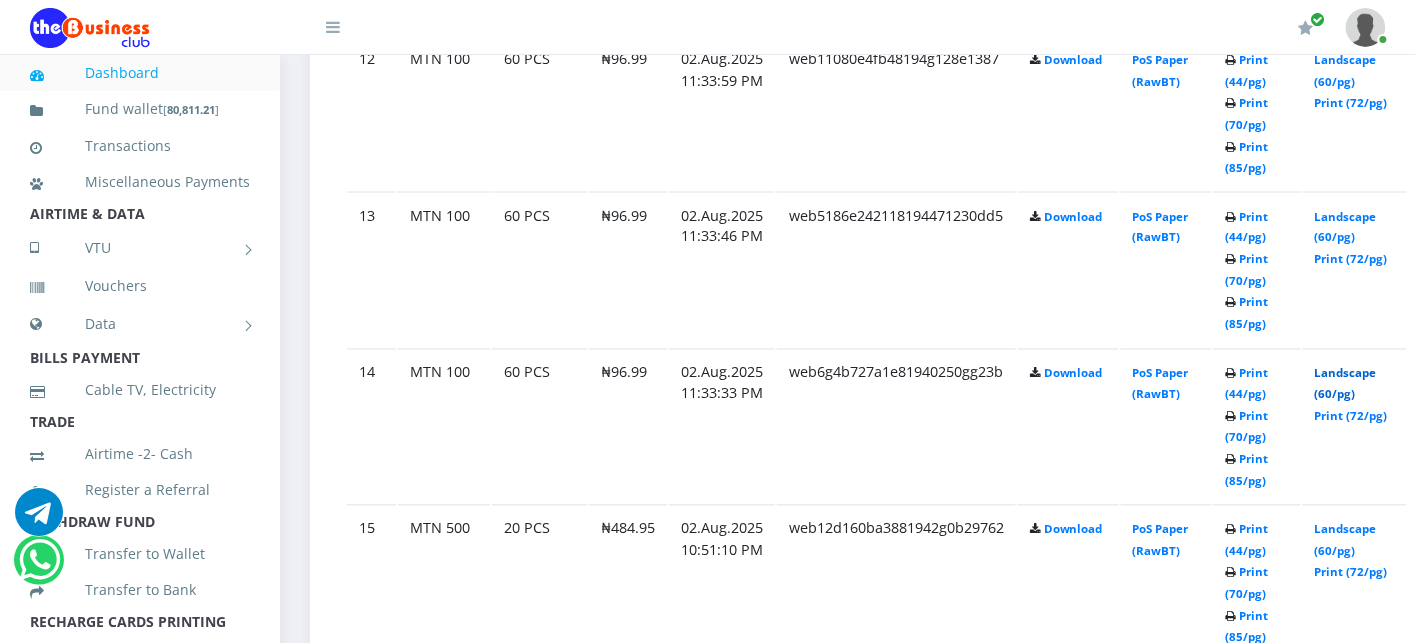 click on "Landscape (60/pg)" at bounding box center (1346, 384) 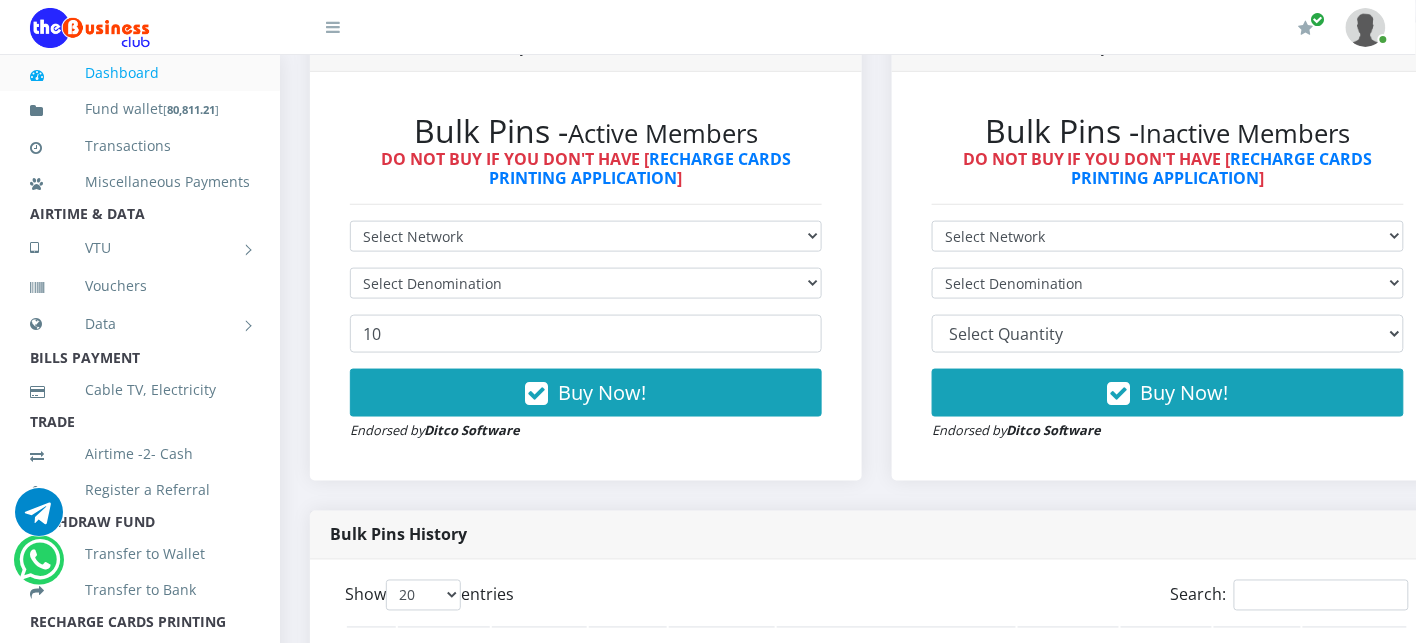 scroll, scrollTop: 566, scrollLeft: 0, axis: vertical 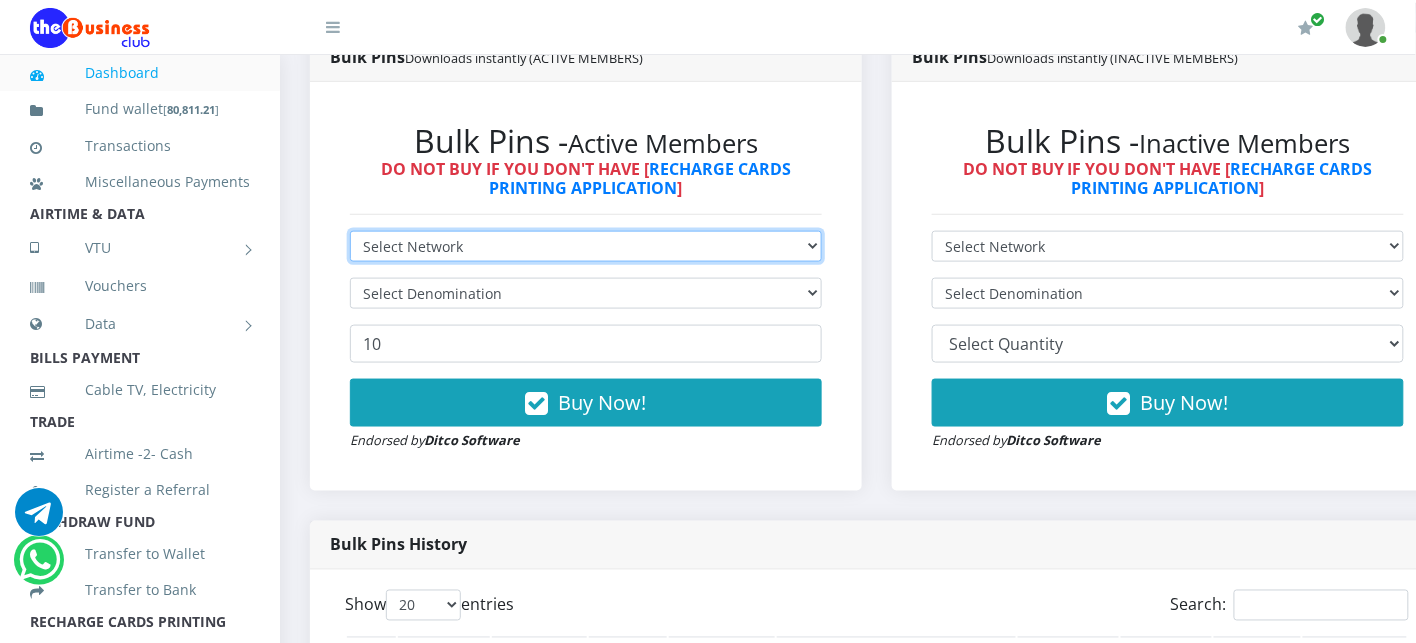 click on "Select Network
MTN
Globacom
9Mobile
Airtel" at bounding box center [586, 246] 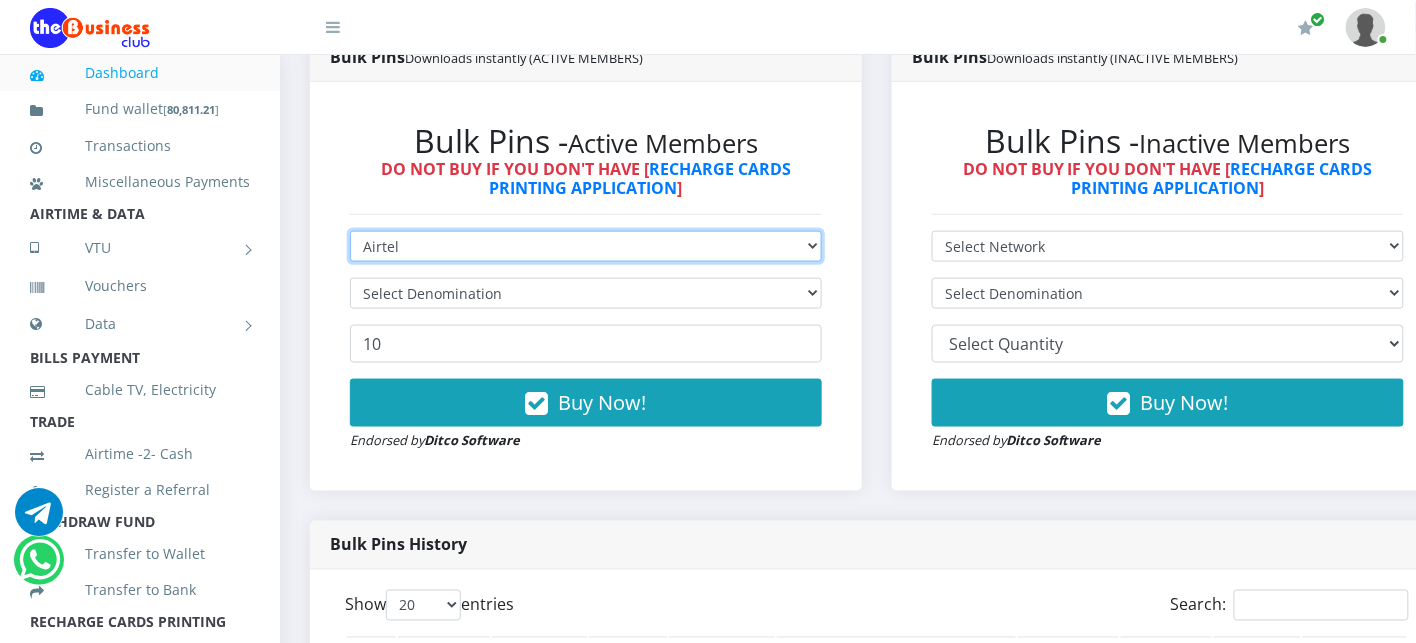 click on "Select Network
MTN
Globacom
9Mobile
Airtel" at bounding box center [586, 246] 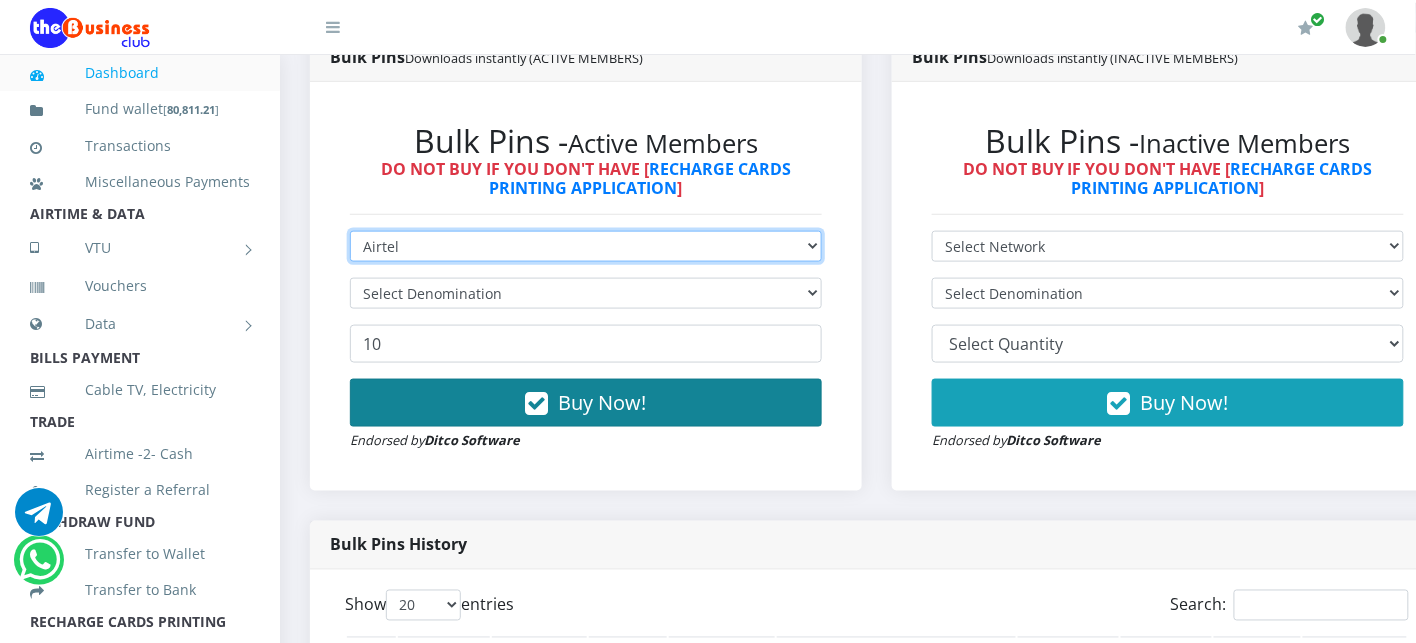 type 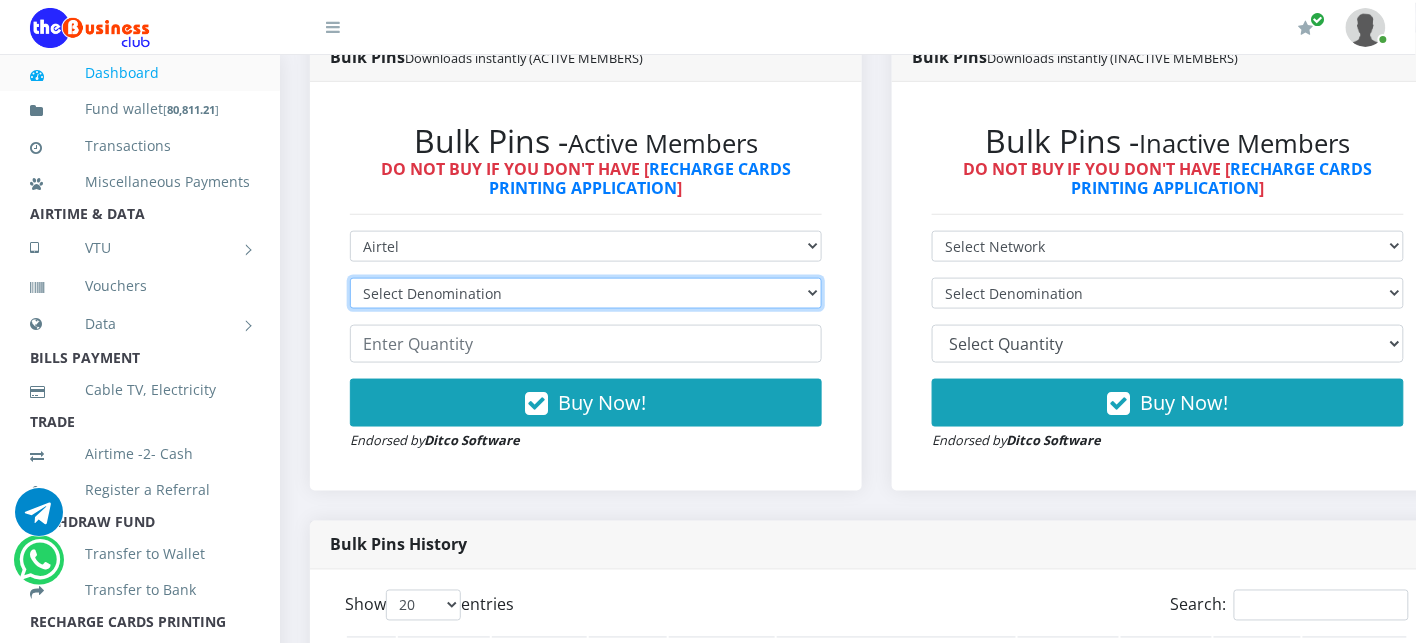 click on "Select Denomination Airtel NGN100 - ₦96.38 Airtel NGN200 - ₦192.76 Airtel NGN500 - ₦481.90 Airtel NGN1000 - ₦963.80" at bounding box center (586, 293) 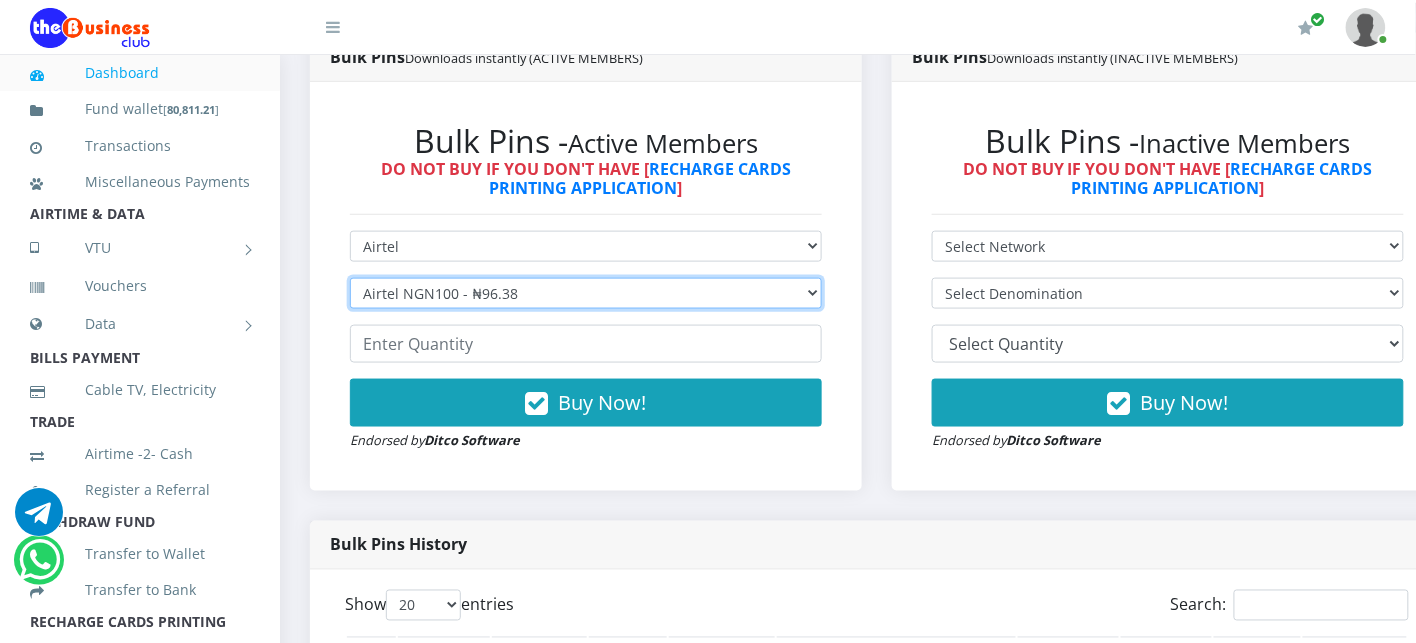 click on "Select Denomination Airtel NGN100 - ₦96.38 Airtel NGN200 - ₦192.76 Airtel NGN500 - ₦481.90 Airtel NGN1000 - ₦963.80" at bounding box center [586, 293] 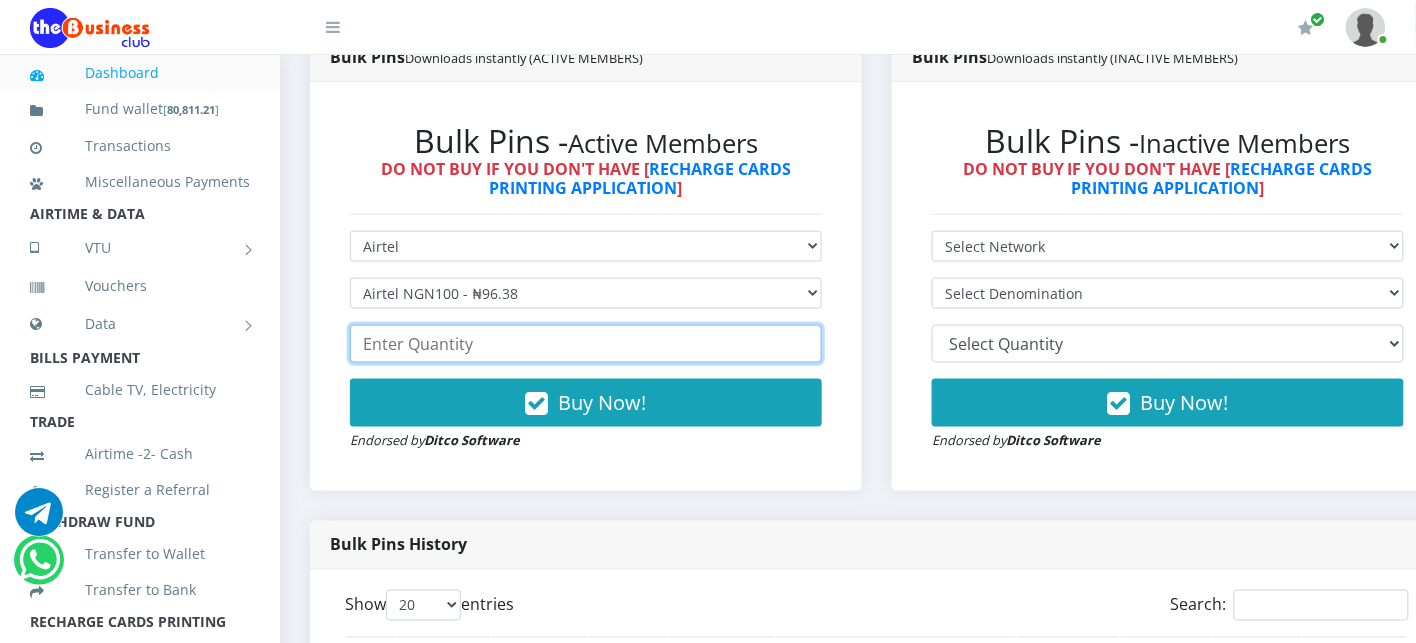 click at bounding box center [586, 344] 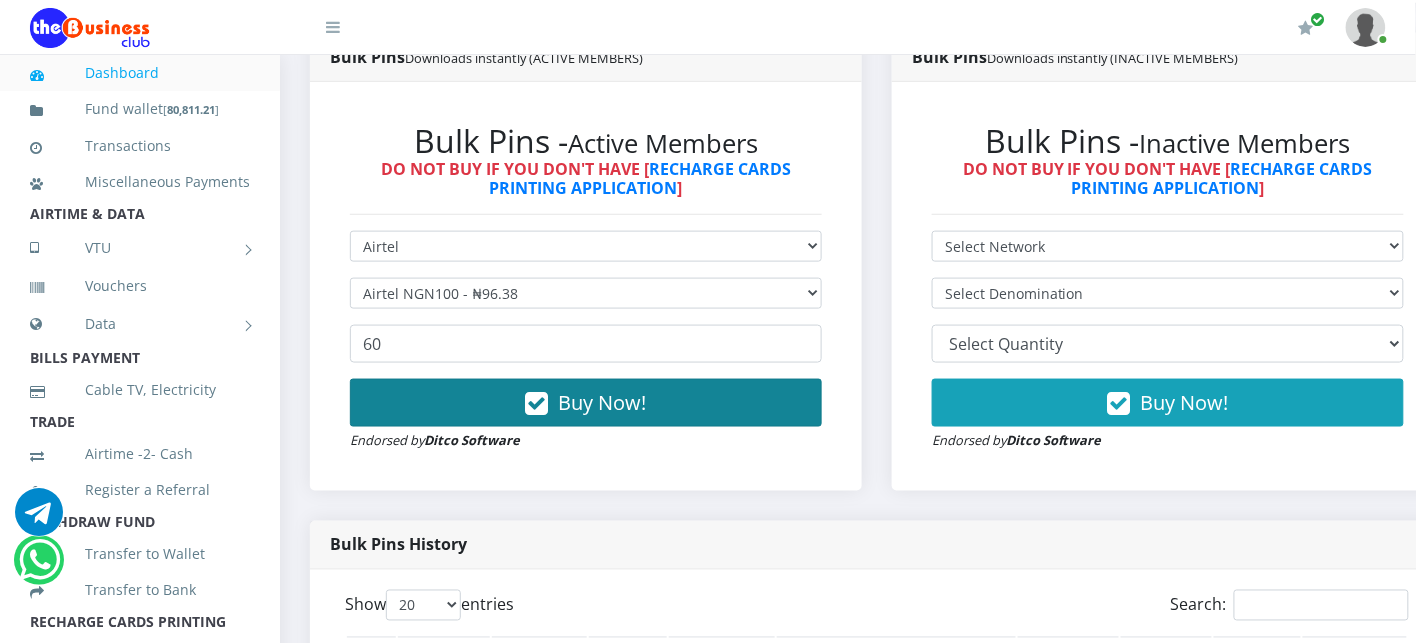 click on "Buy Now!" at bounding box center [586, 403] 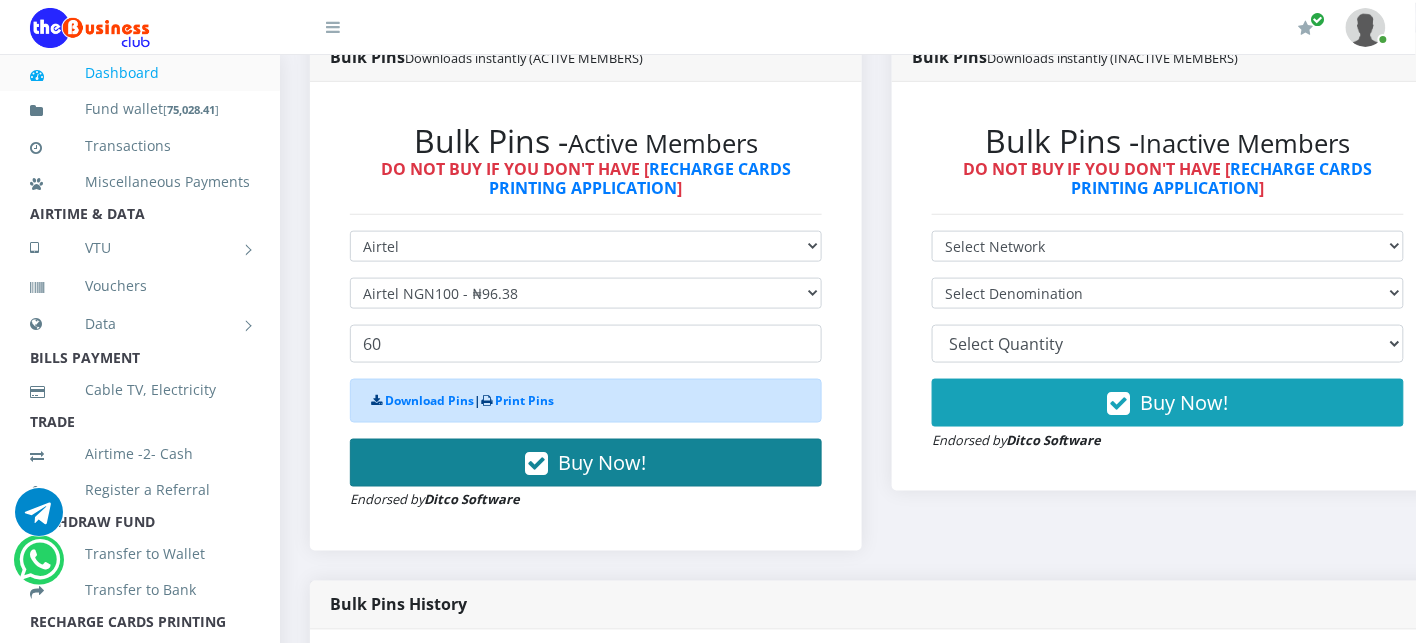 click on "Buy Now!" at bounding box center [586, 463] 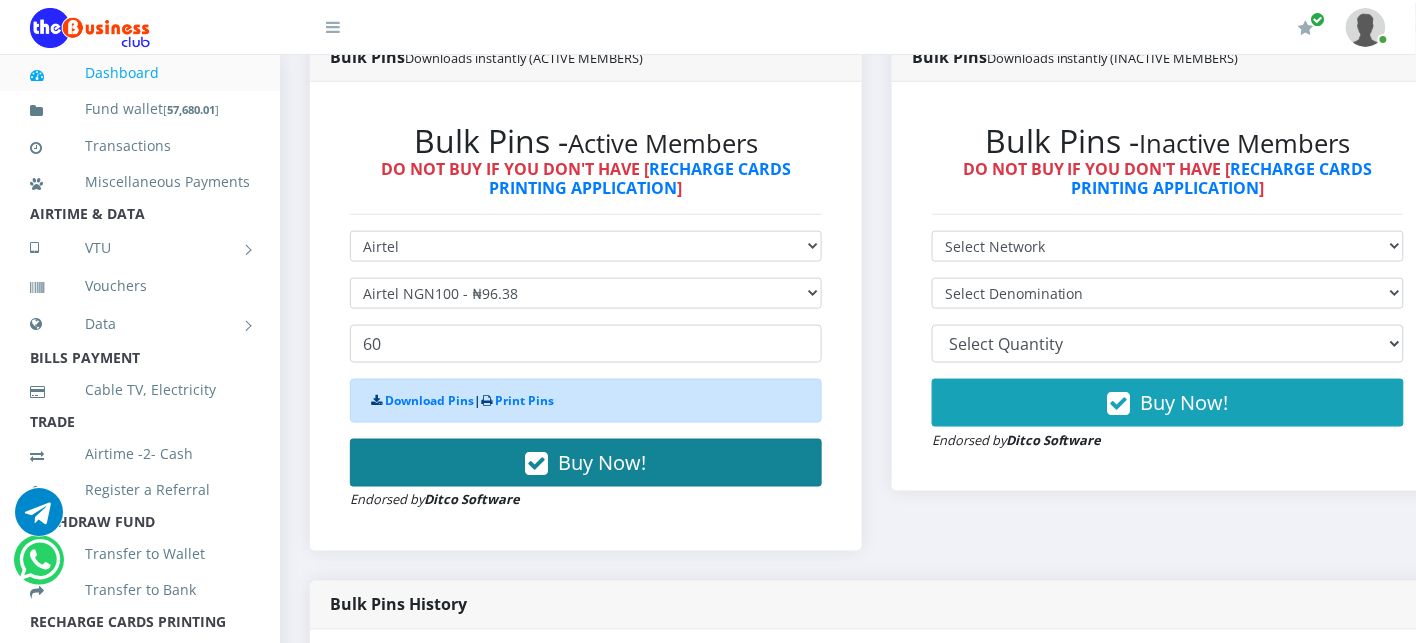 click on "Buy Now!" at bounding box center [586, 463] 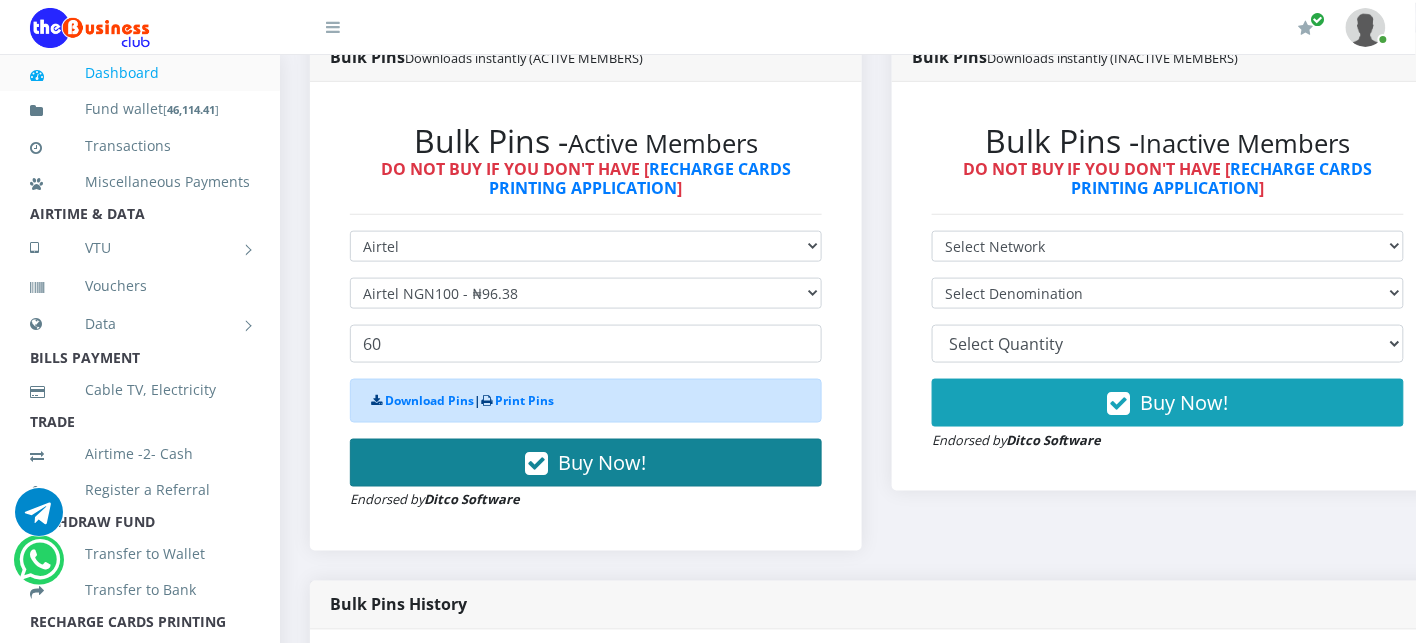 click on "Buy Now!" at bounding box center [586, 463] 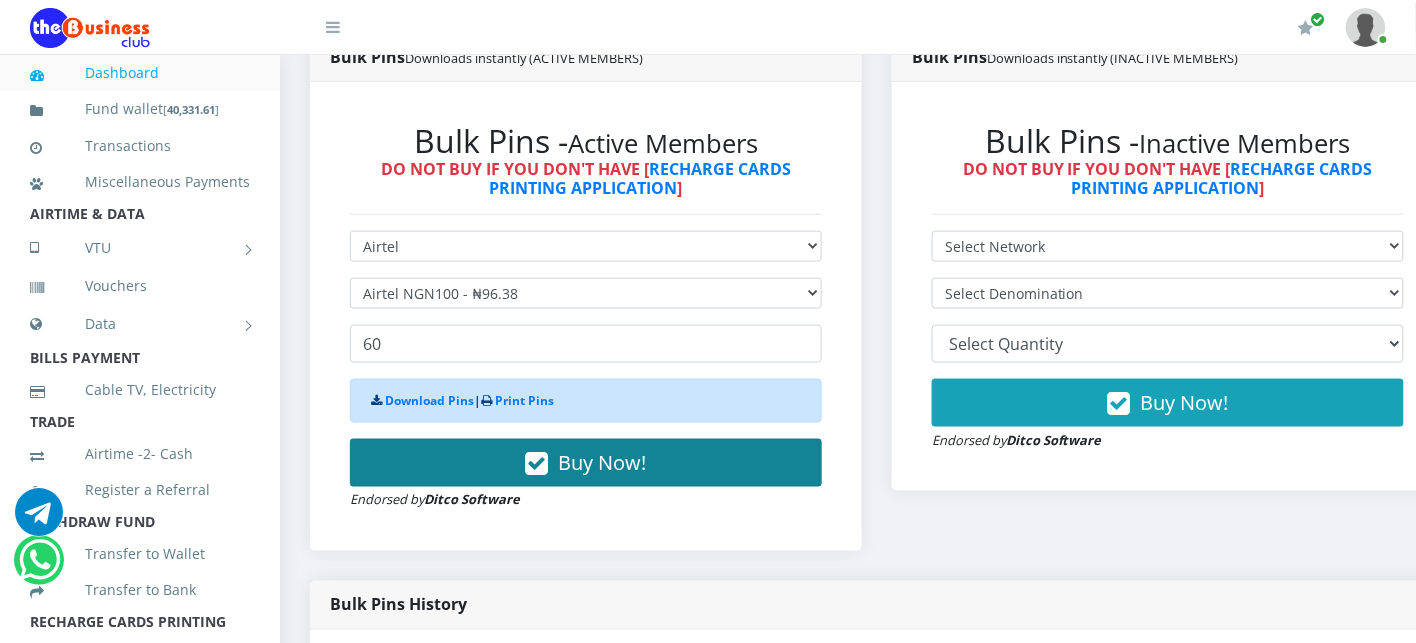 click on "Buy Now!" at bounding box center [586, 463] 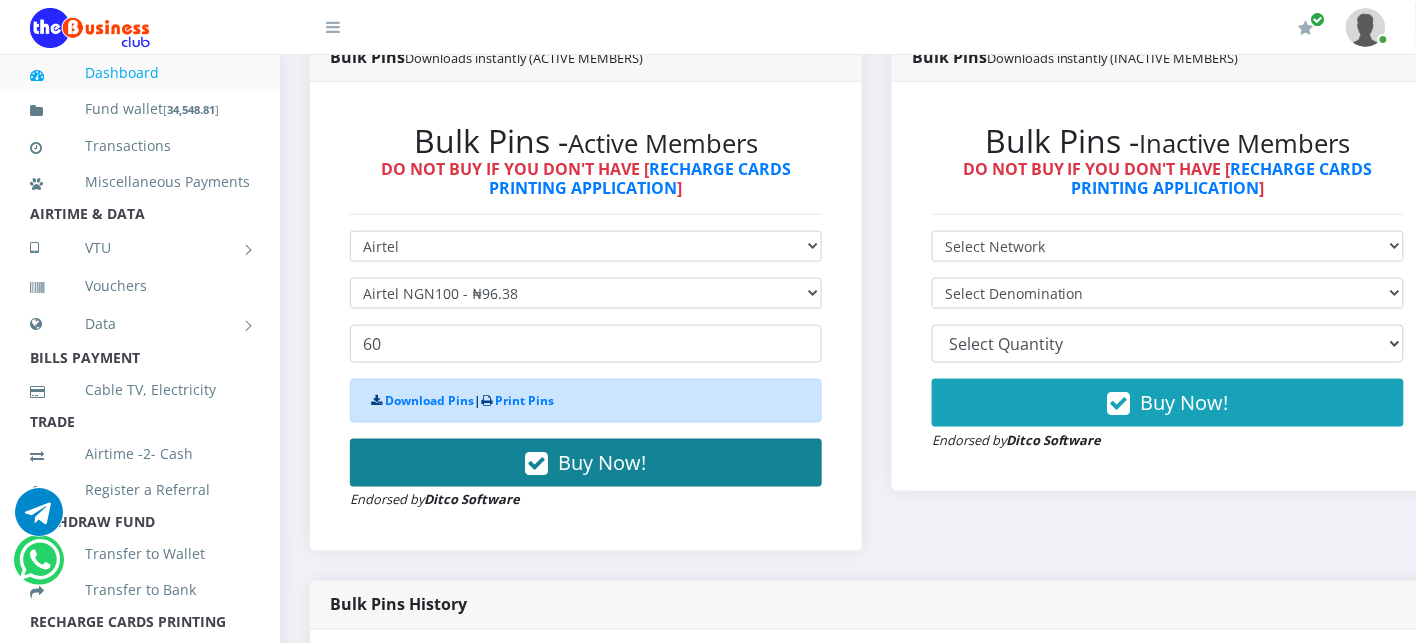 click on "Buy Now!" at bounding box center (586, 463) 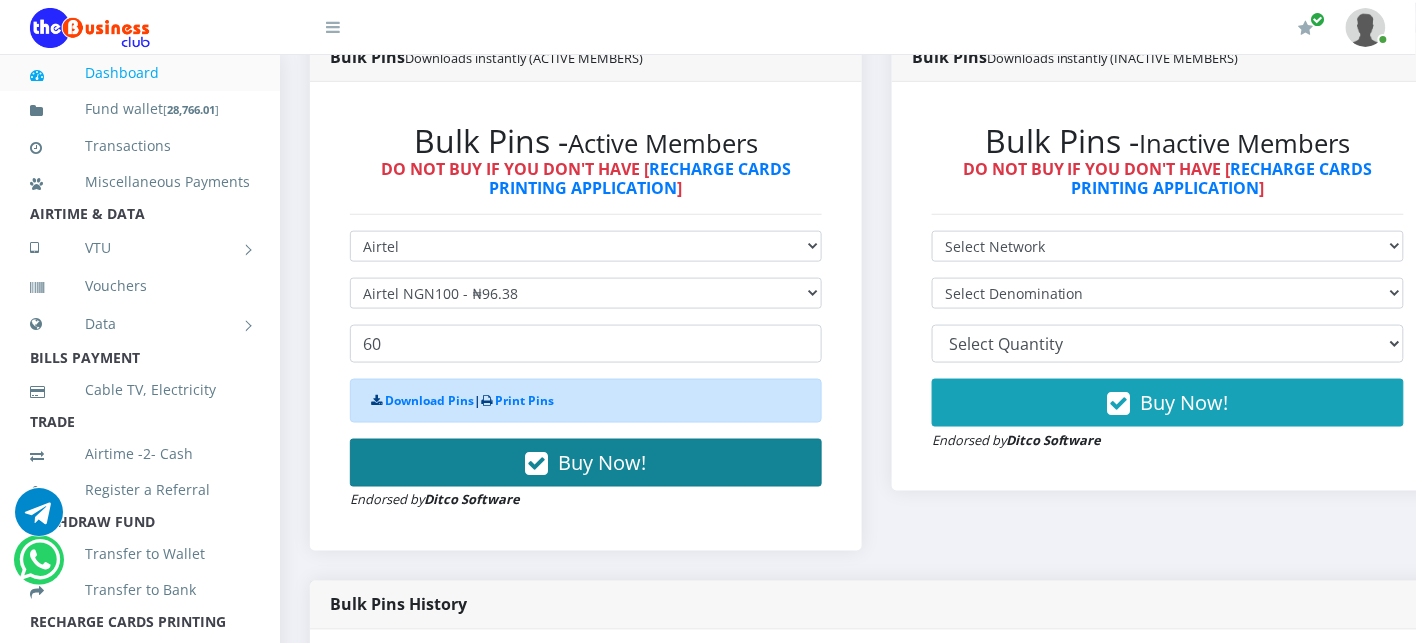 click on "Buy Now!" at bounding box center (586, 463) 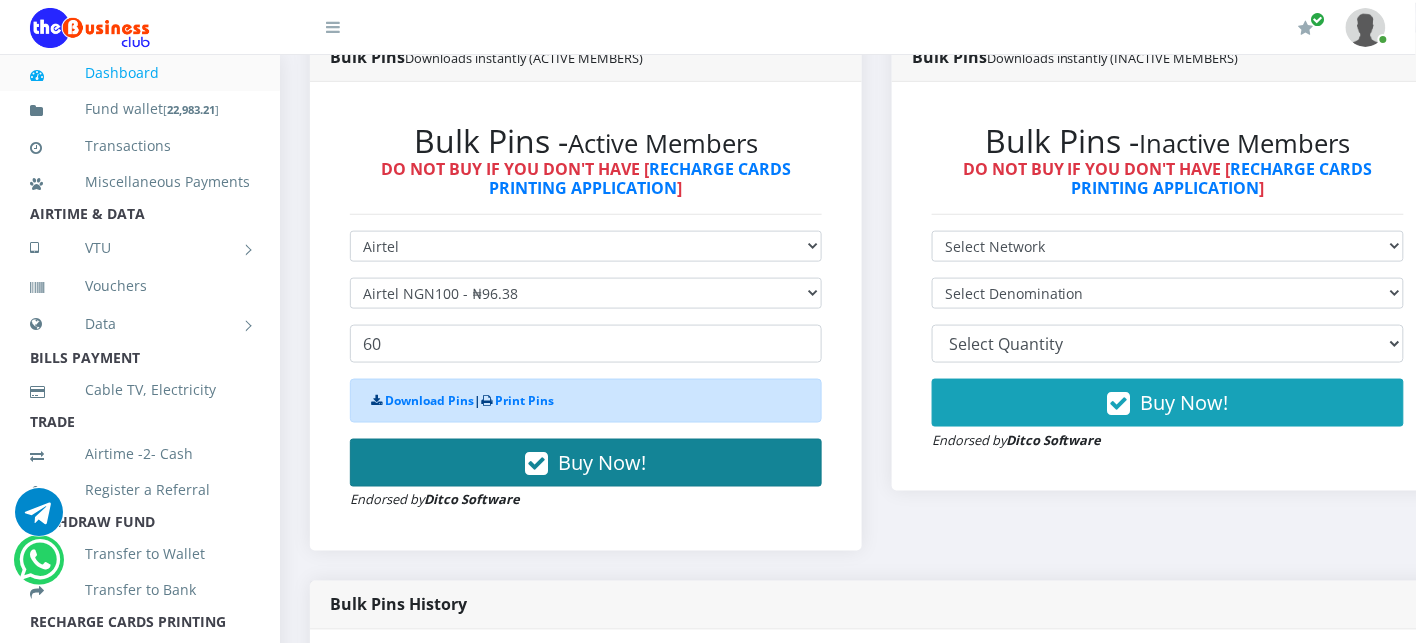 click on "Buy Now!" at bounding box center [586, 463] 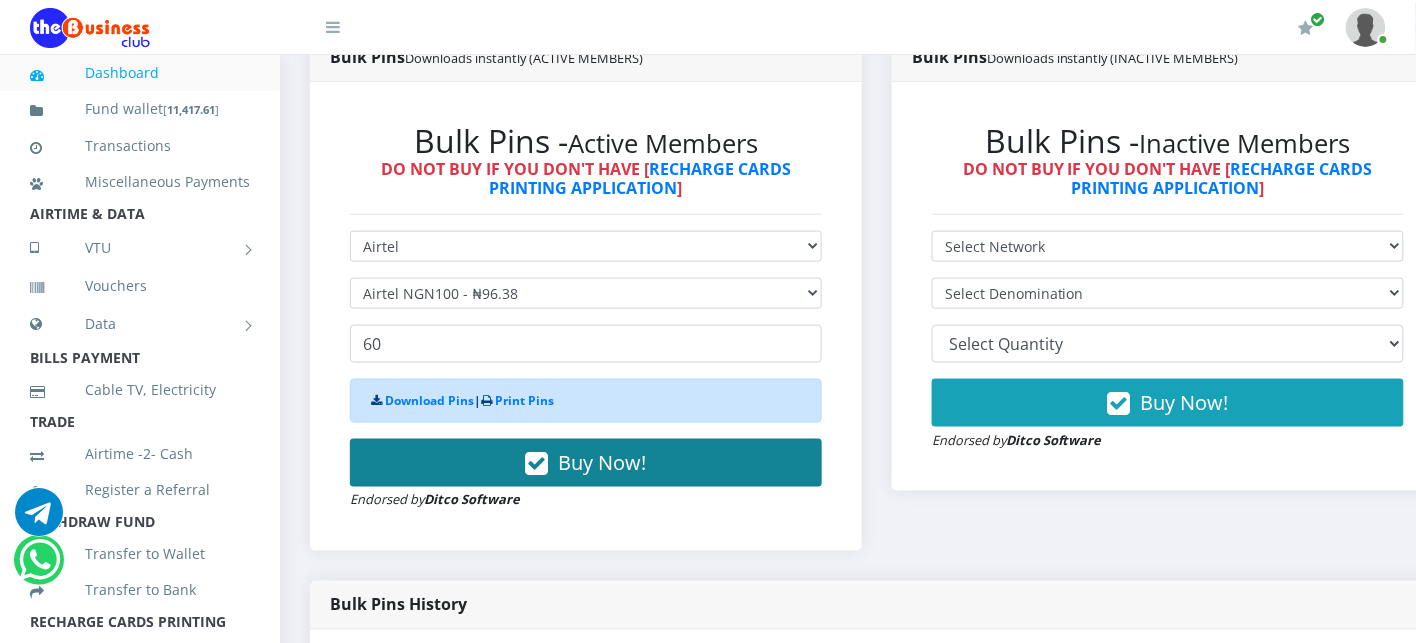 click on "Buy Now!" at bounding box center (586, 463) 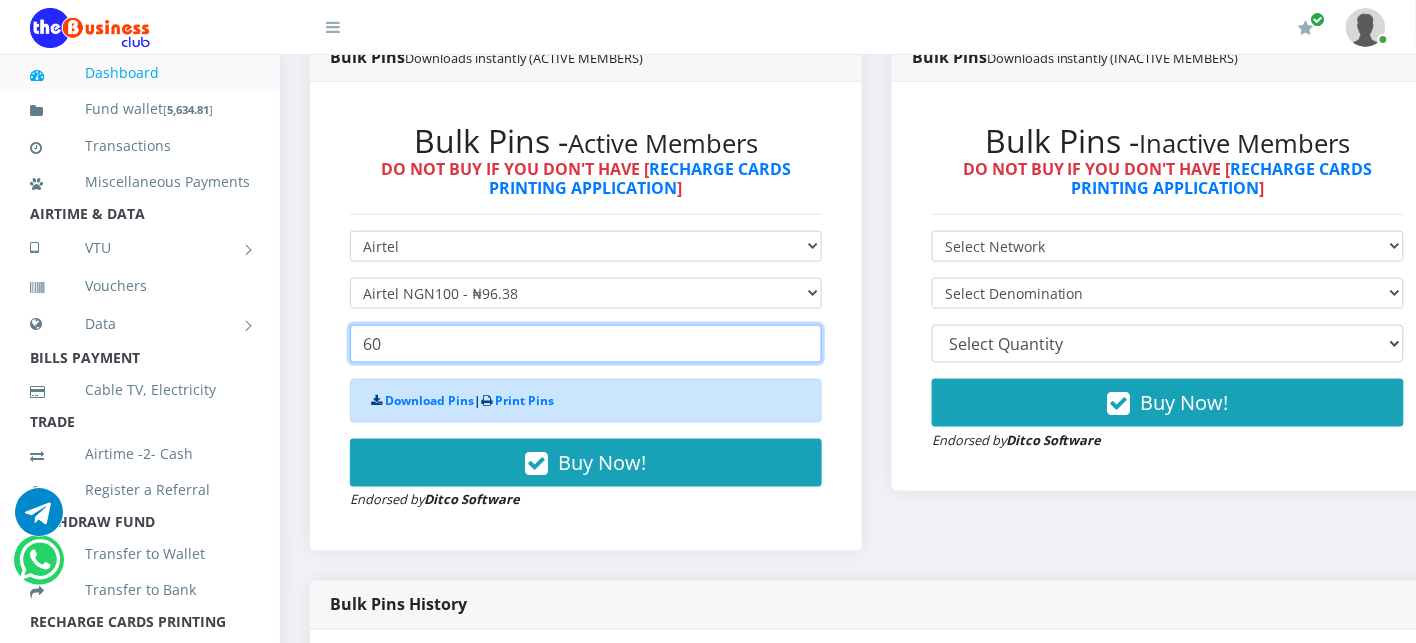 click on "60" at bounding box center [586, 344] 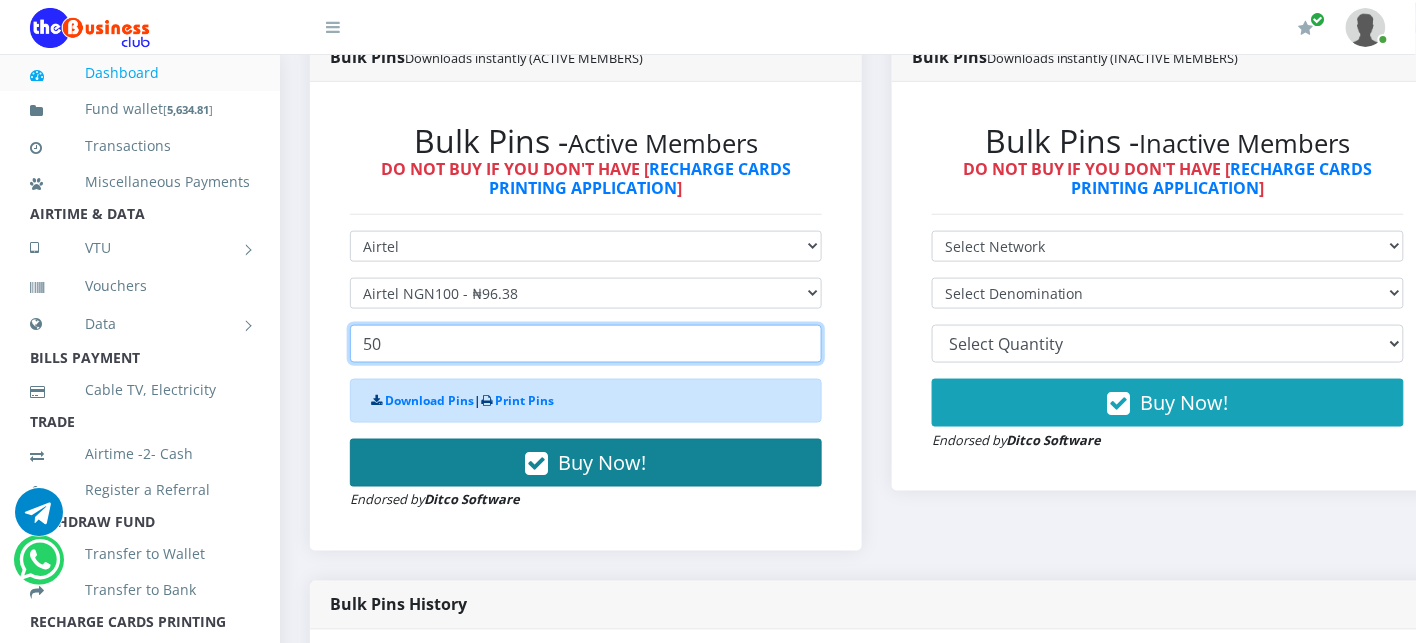 type on "50" 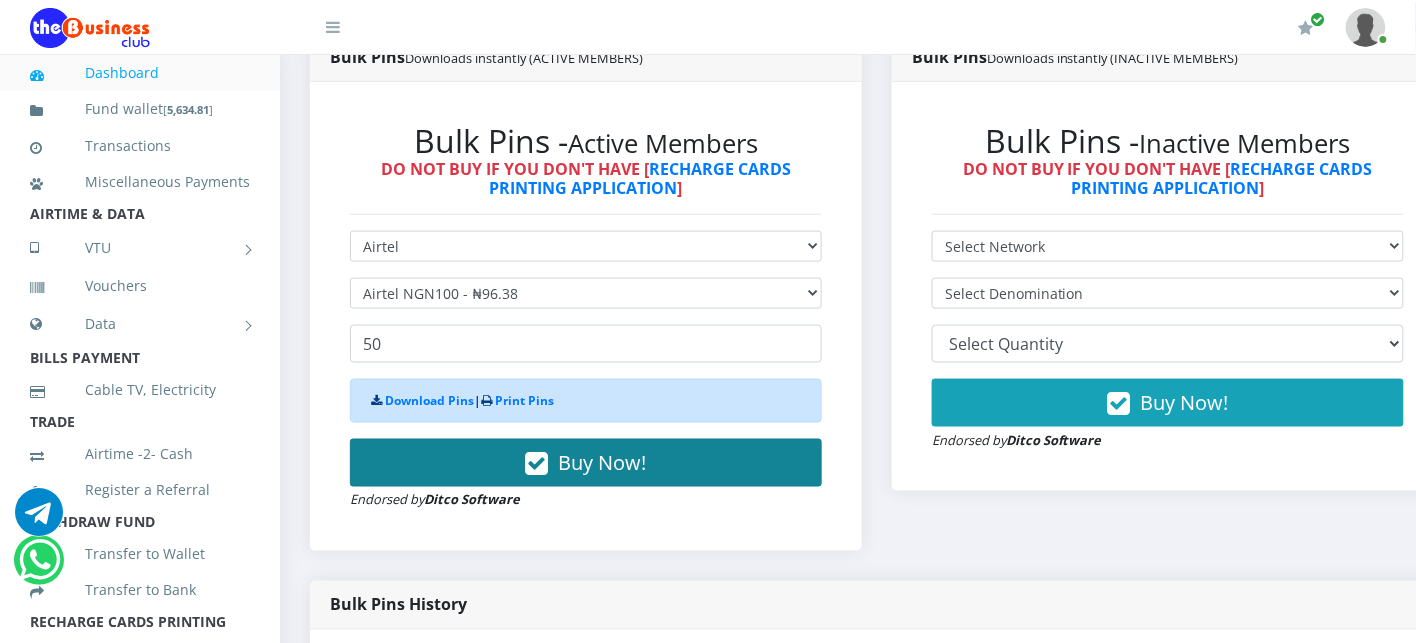 click on "Buy Now!" at bounding box center [586, 463] 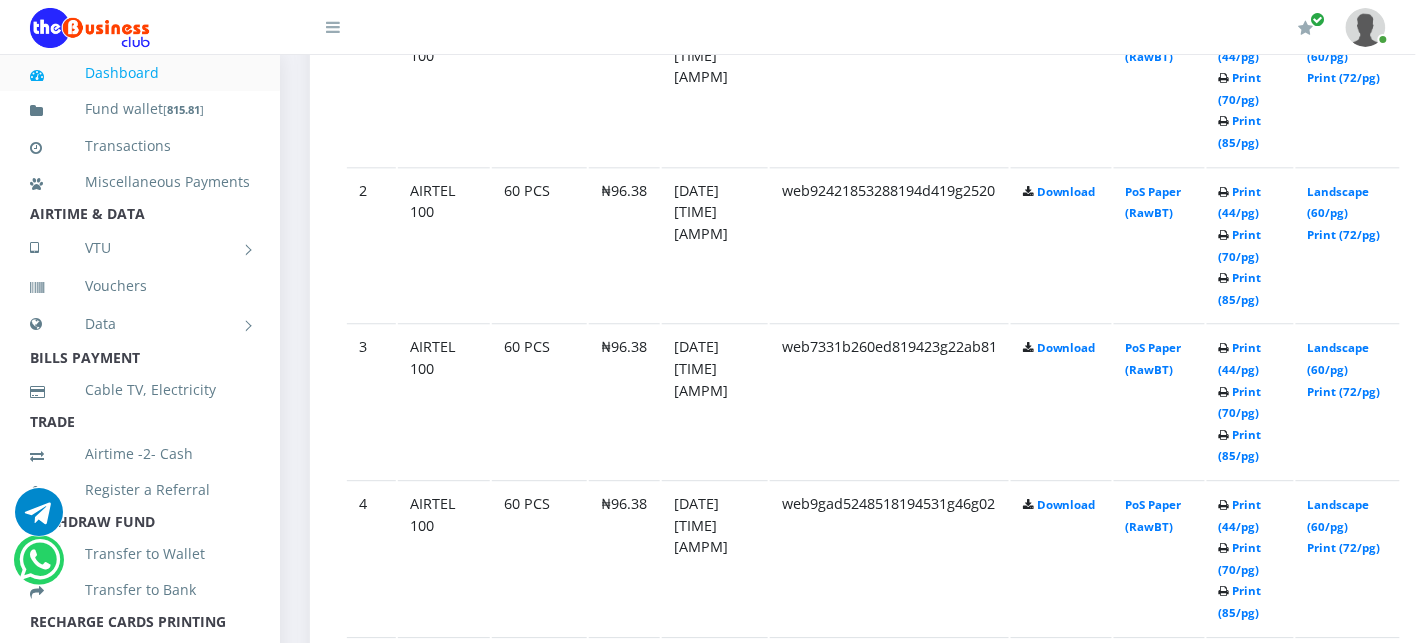 scroll, scrollTop: 1054, scrollLeft: 0, axis: vertical 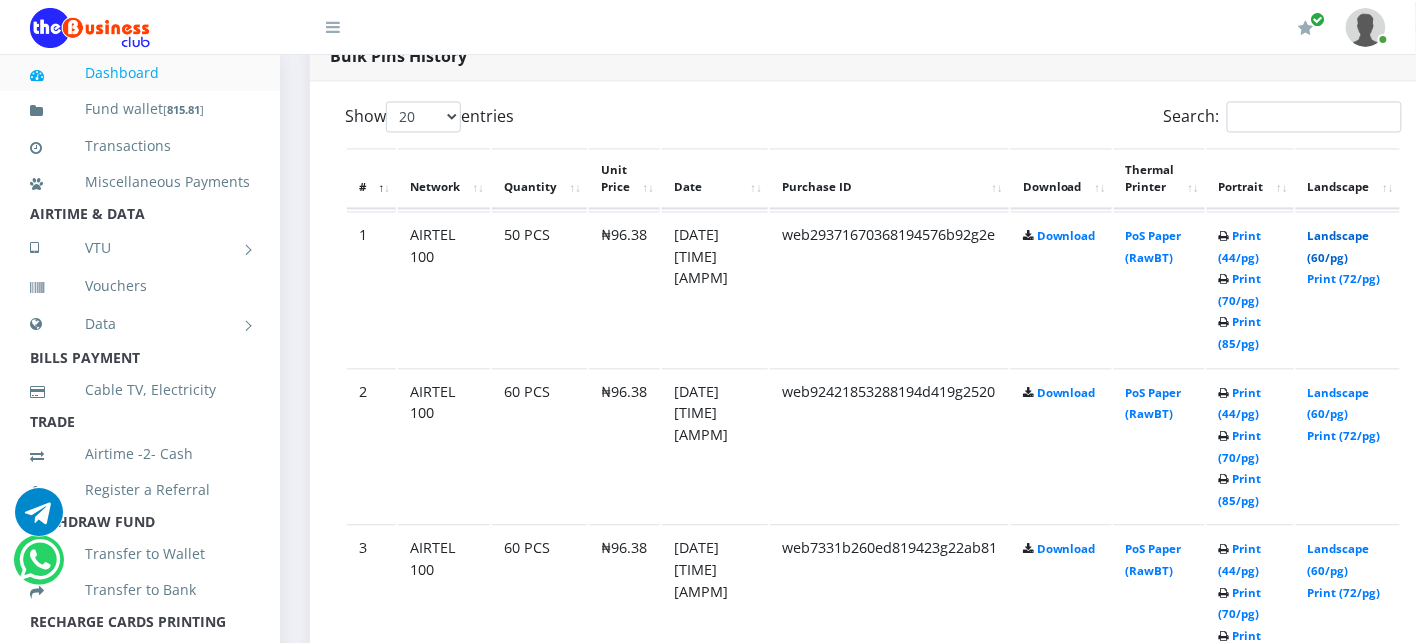 click on "Landscape (60/pg)" at bounding box center [1339, 247] 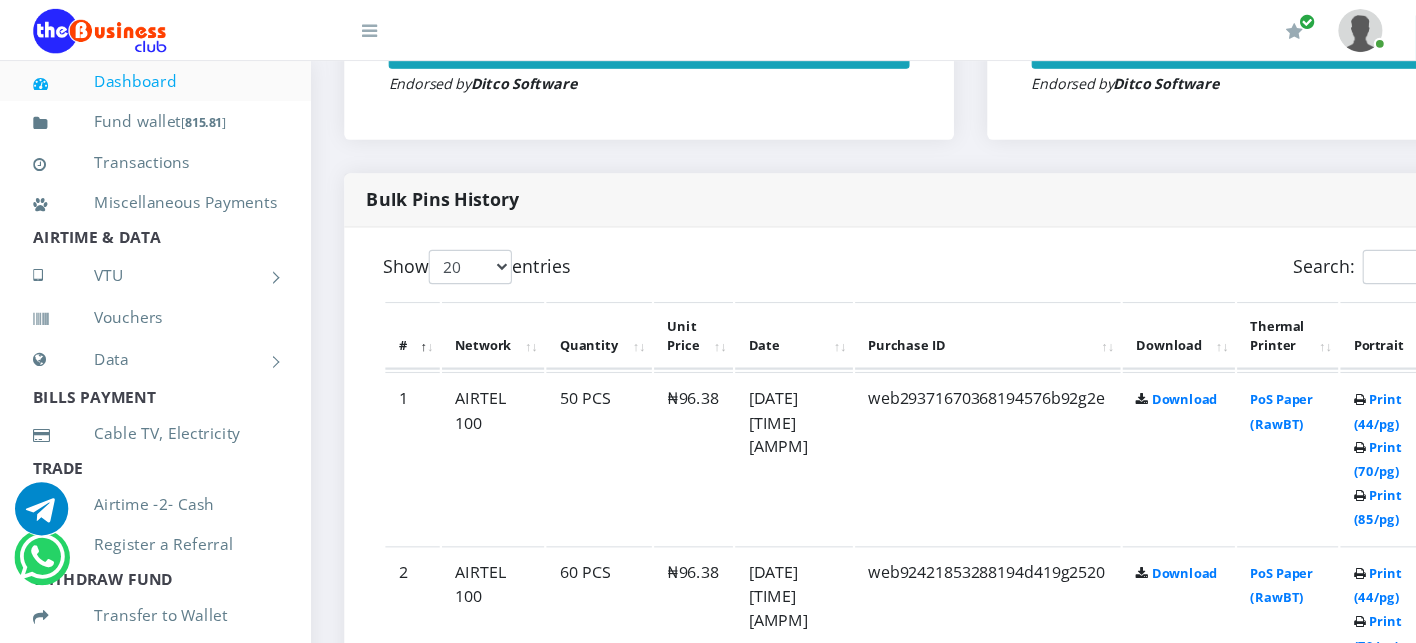 scroll, scrollTop: 931, scrollLeft: 0, axis: vertical 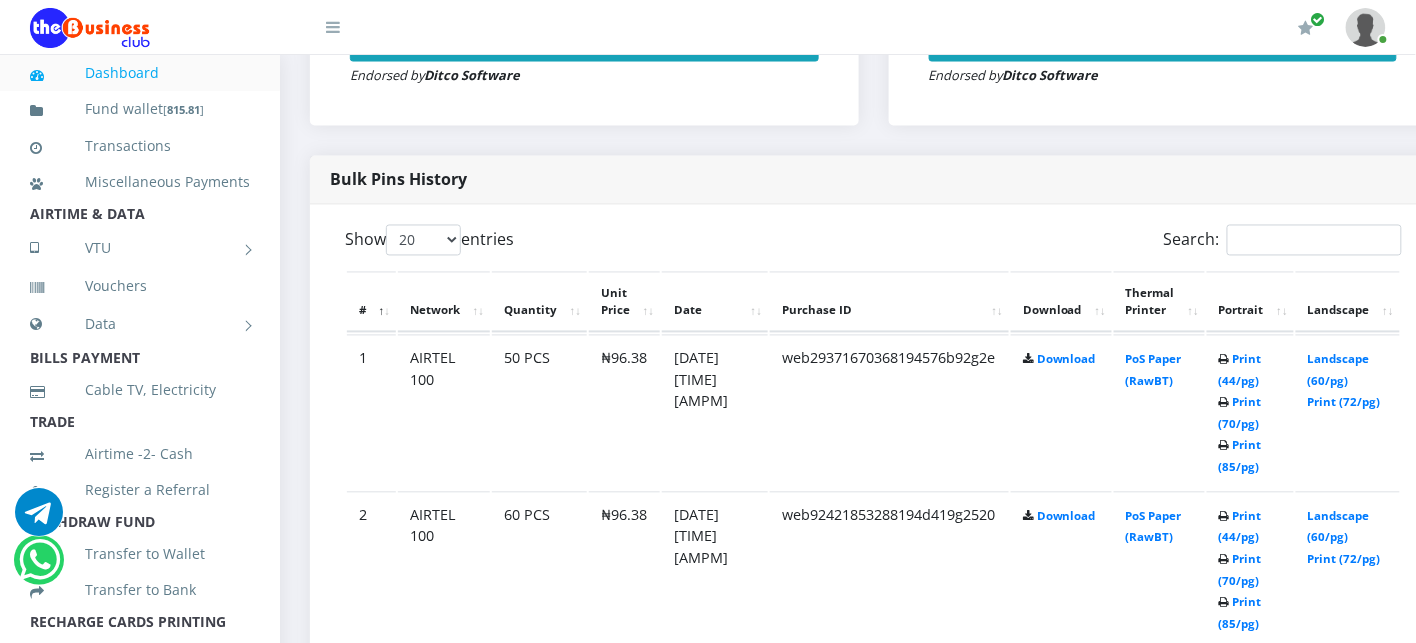 click on "Landscape (60/pg) Print (72/pg)" at bounding box center [1348, 569] 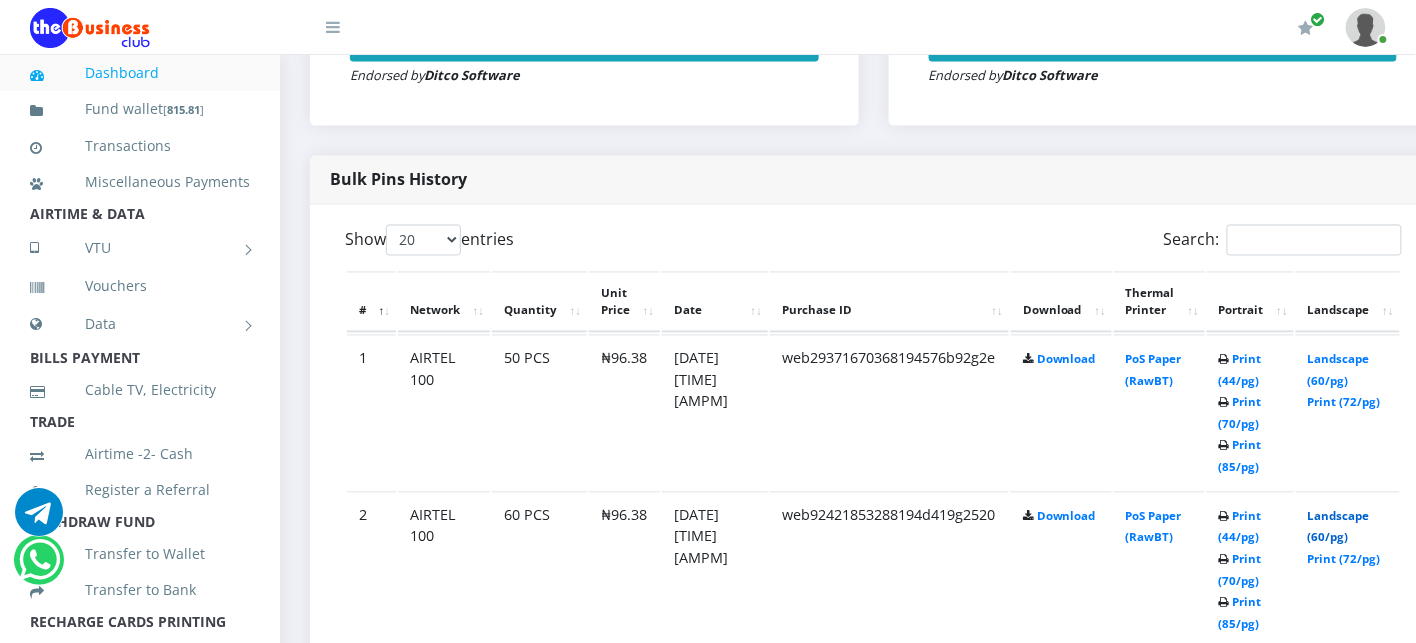 click on "Landscape (60/pg)" at bounding box center (1339, 527) 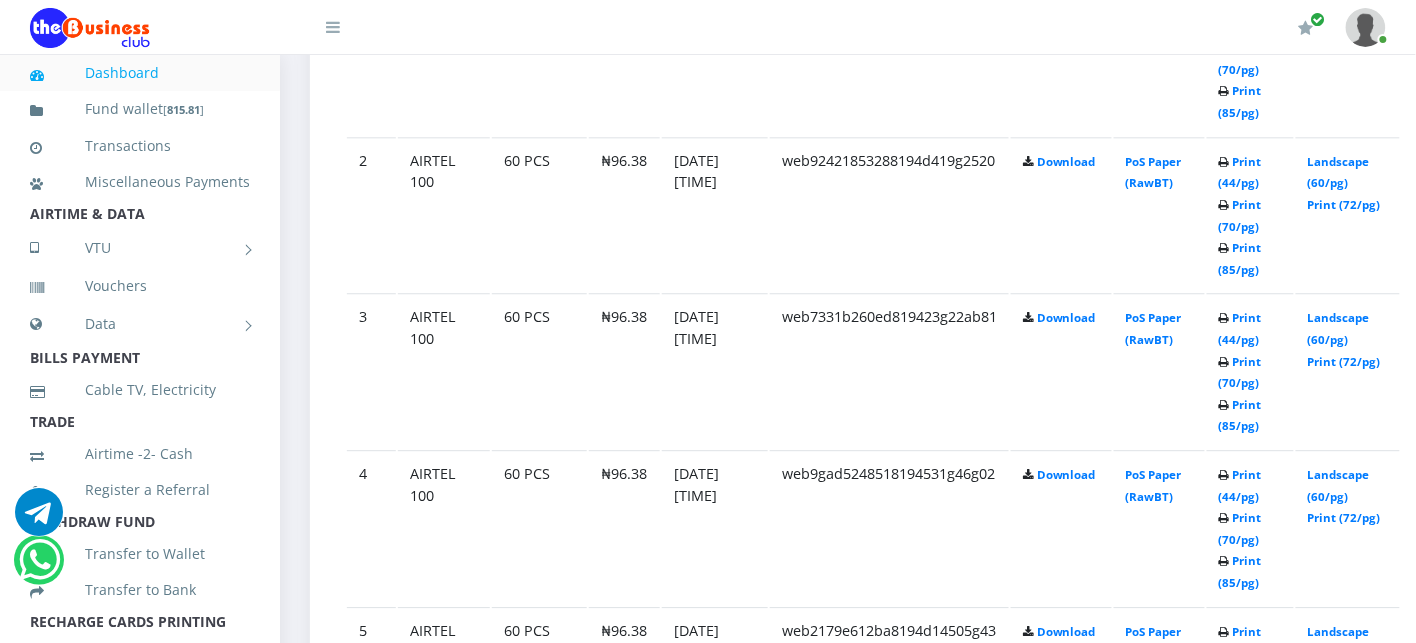 scroll, scrollTop: 1331, scrollLeft: 0, axis: vertical 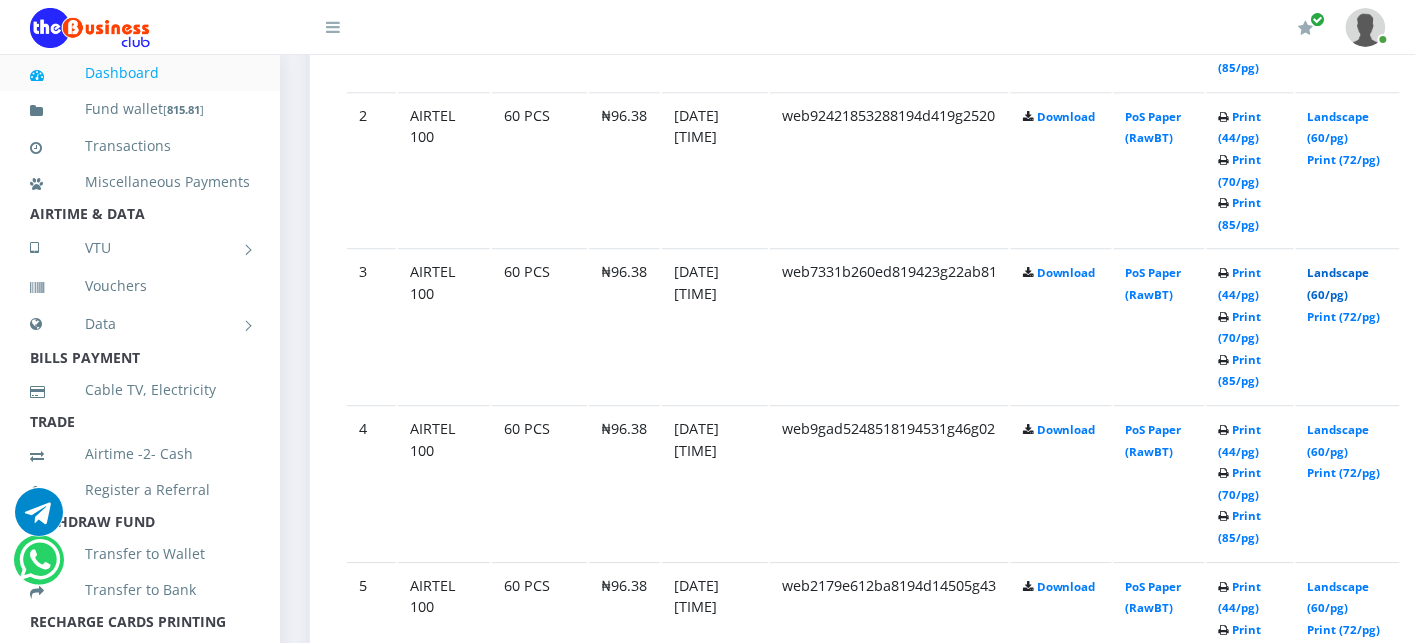 click on "Landscape (60/pg)" at bounding box center [1339, 283] 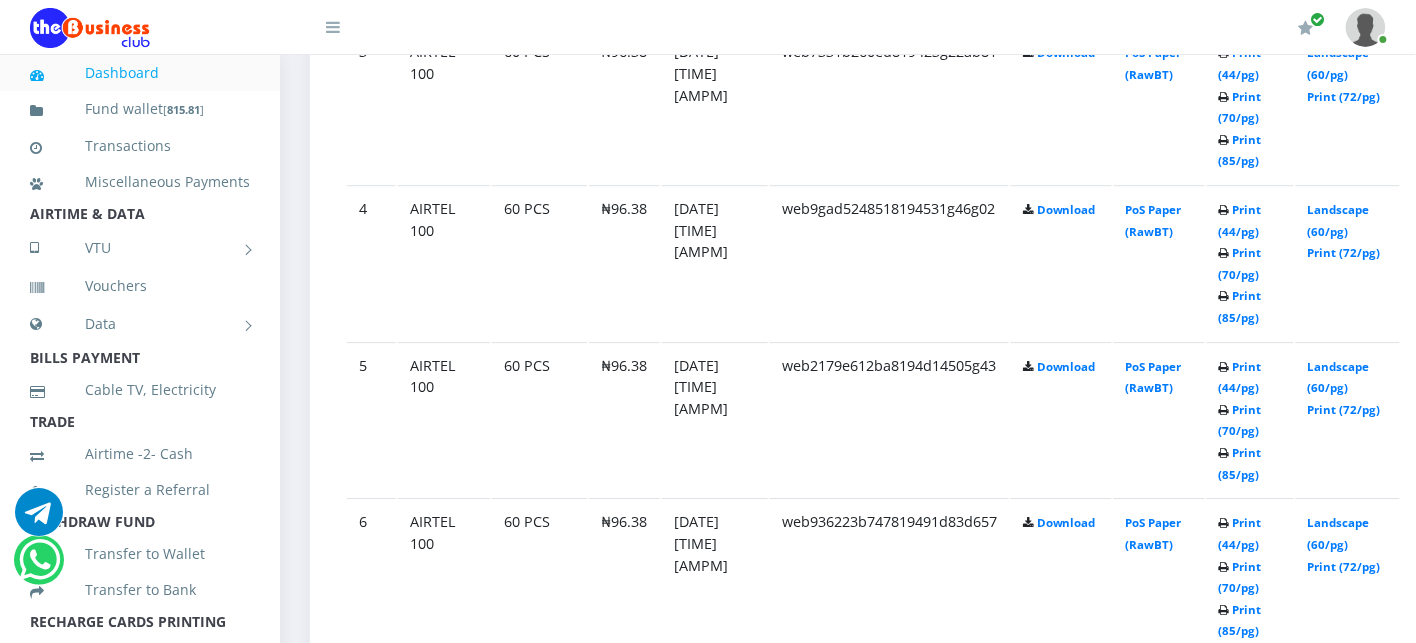 scroll, scrollTop: 1553, scrollLeft: 0, axis: vertical 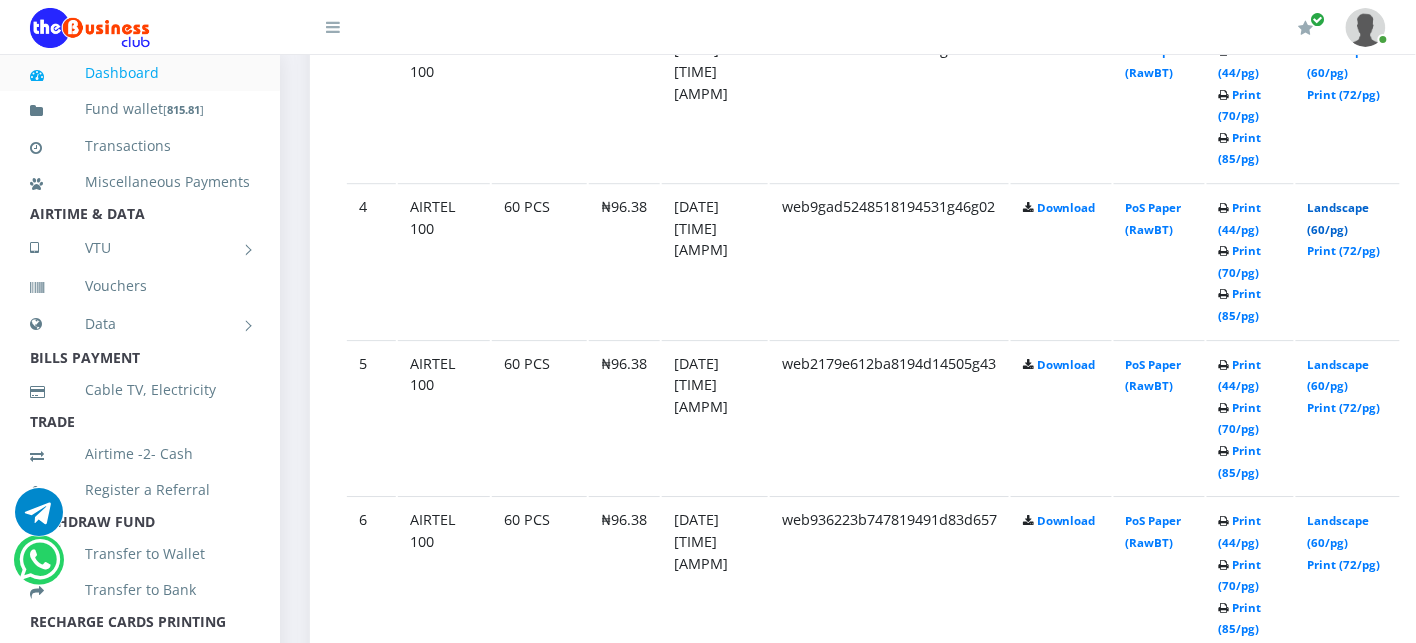 click on "Landscape (60/pg)" at bounding box center [1339, 218] 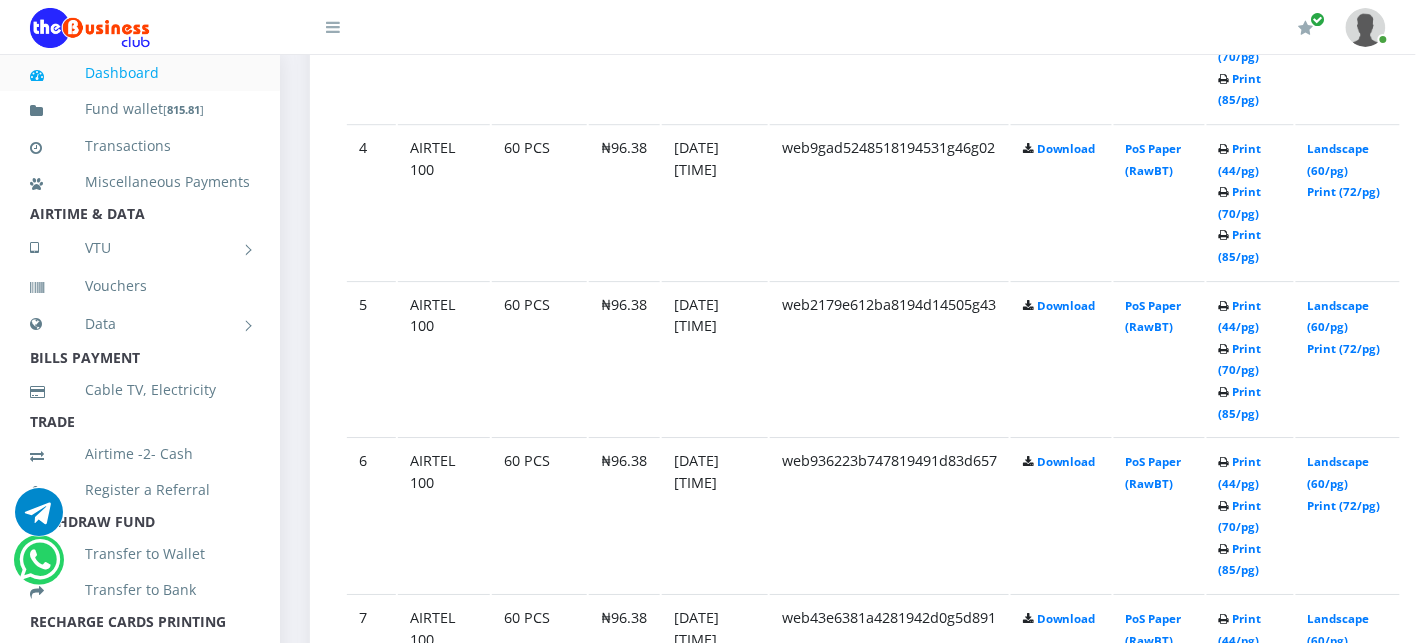 scroll, scrollTop: 1644, scrollLeft: 0, axis: vertical 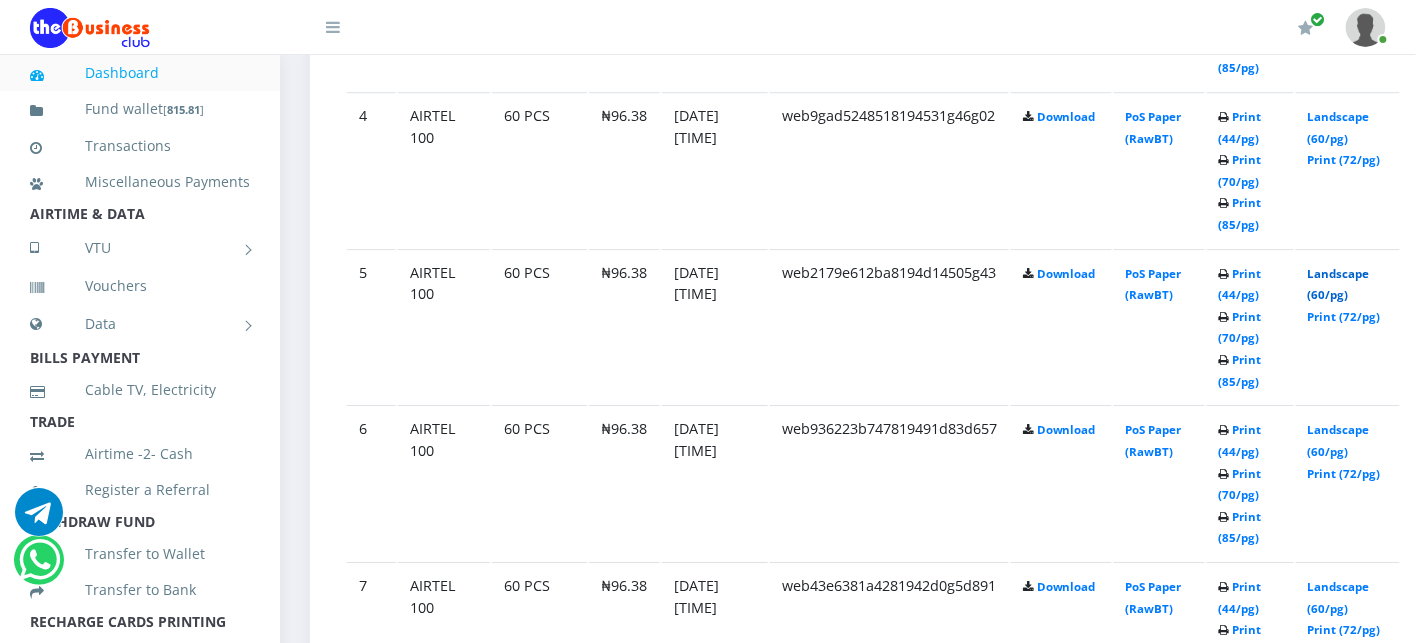 click on "Landscape (60/pg)" at bounding box center (1339, 284) 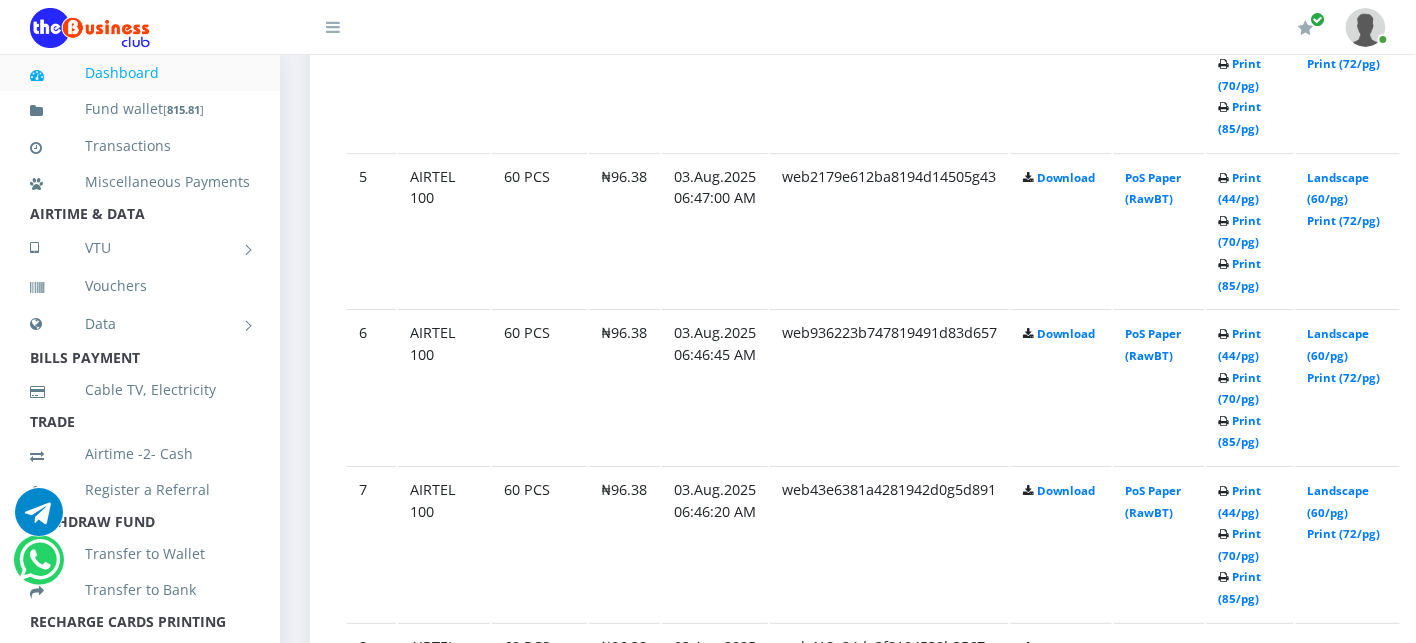 scroll, scrollTop: 1744, scrollLeft: 0, axis: vertical 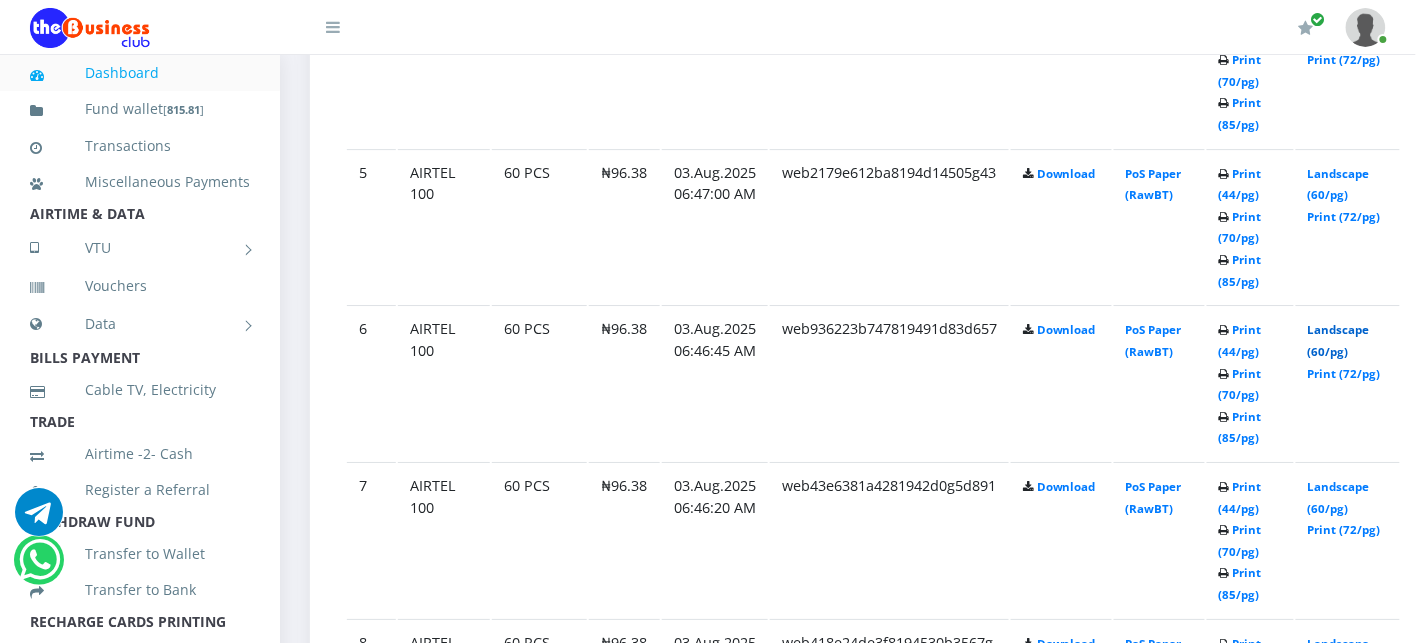 click on "Landscape (60/pg)" at bounding box center [1339, 340] 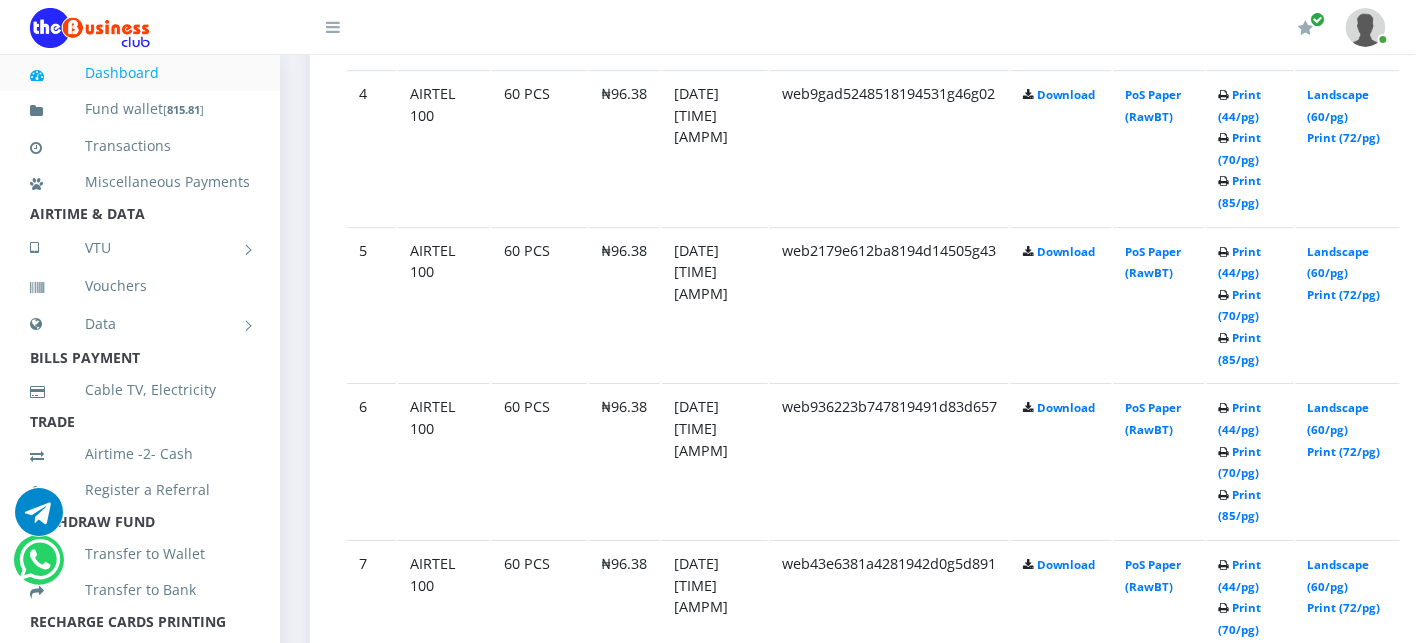 scroll, scrollTop: 0, scrollLeft: 0, axis: both 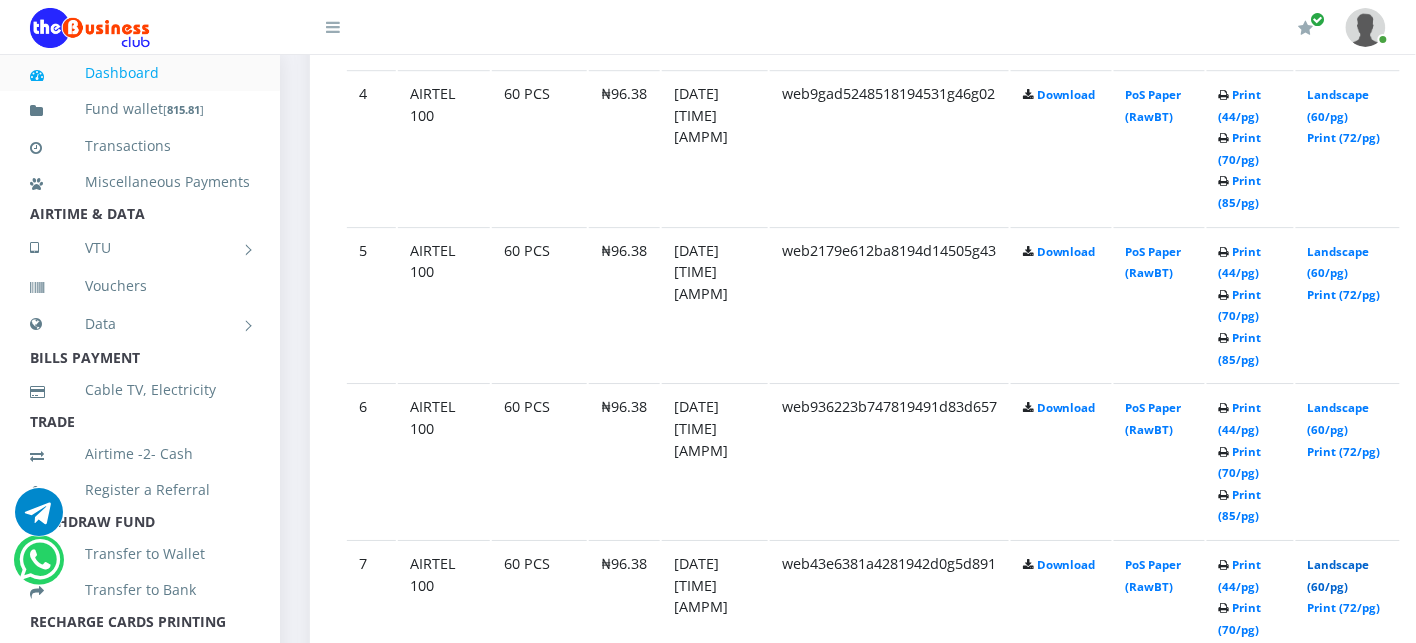 click on "Landscape (60/pg)" at bounding box center [1339, 575] 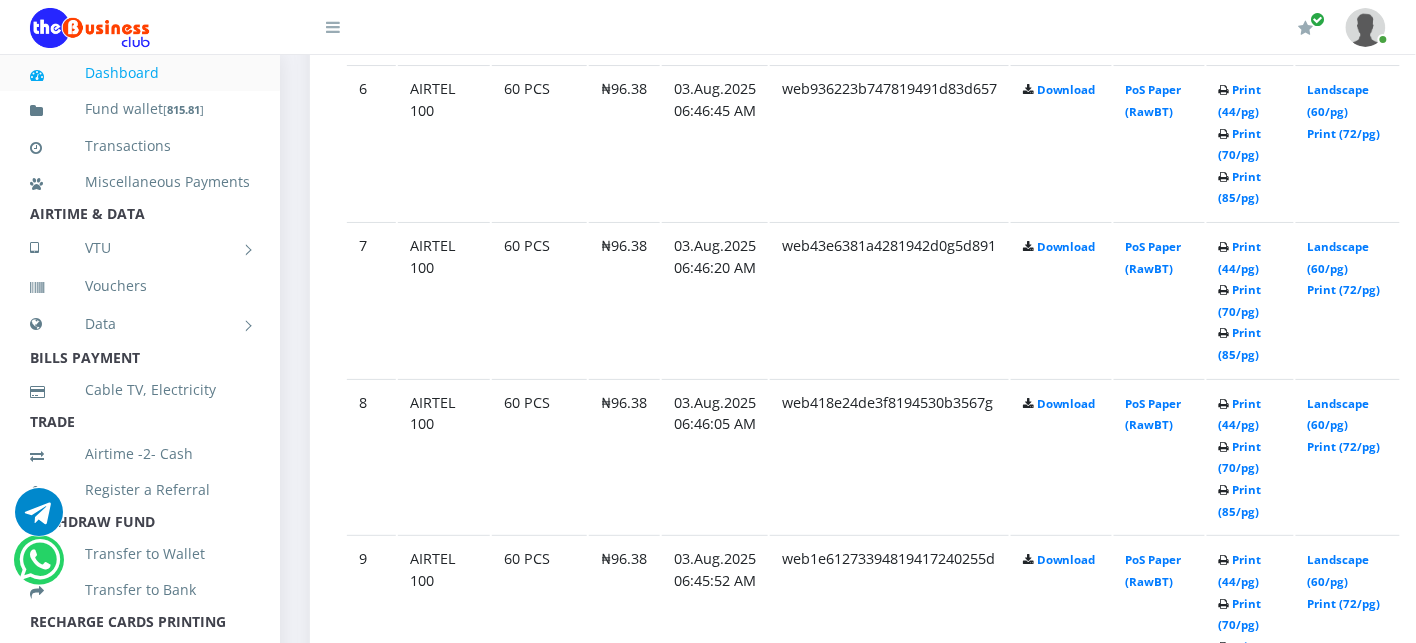 scroll, scrollTop: 2022, scrollLeft: 0, axis: vertical 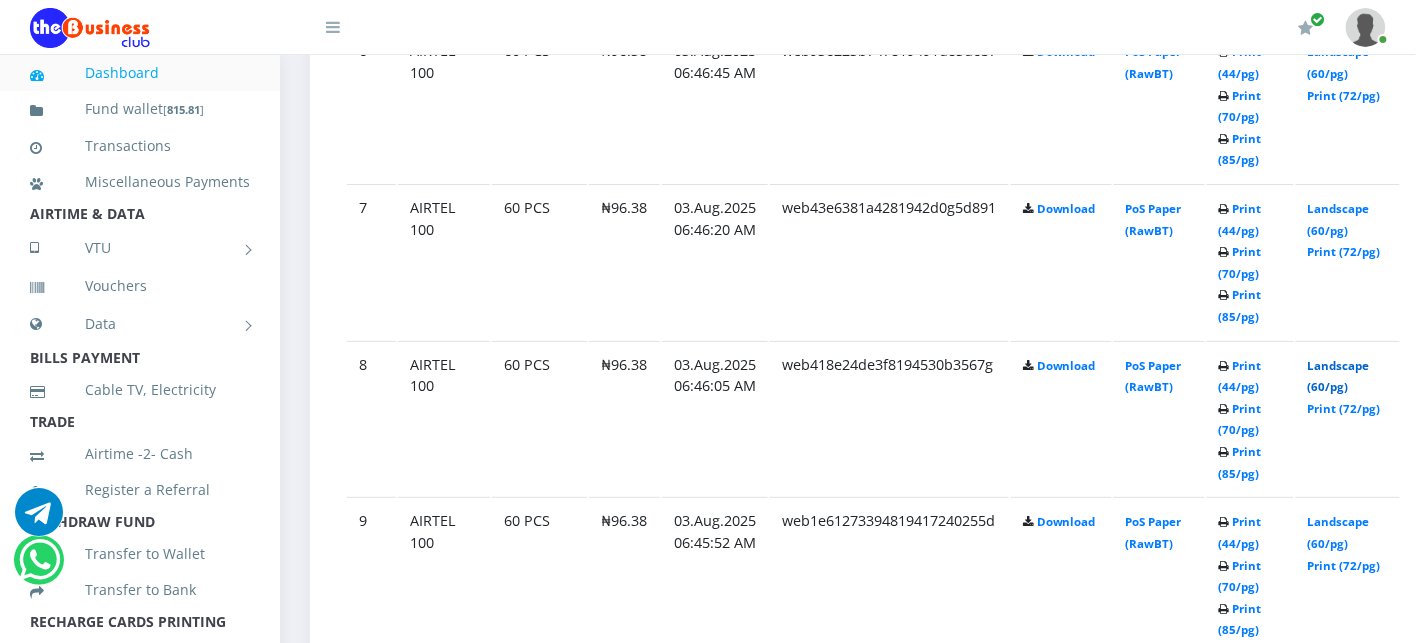 click on "Landscape (60/pg)" at bounding box center (1339, 376) 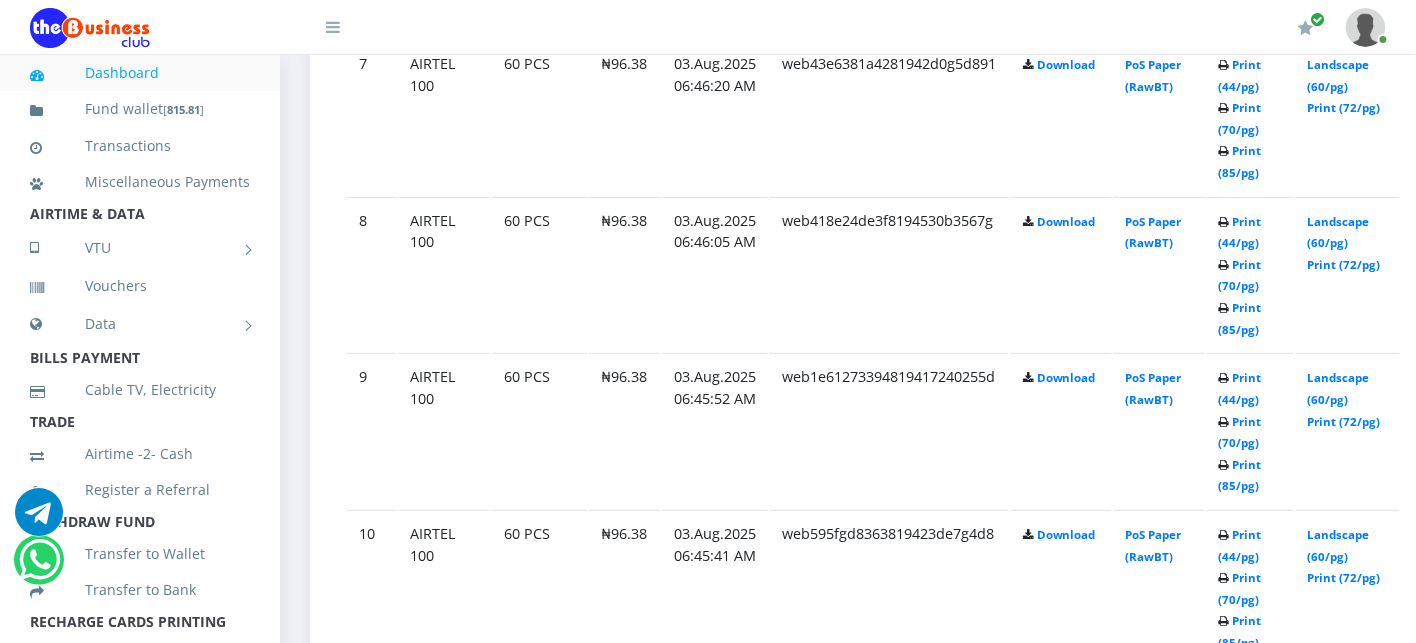 scroll, scrollTop: 0, scrollLeft: 0, axis: both 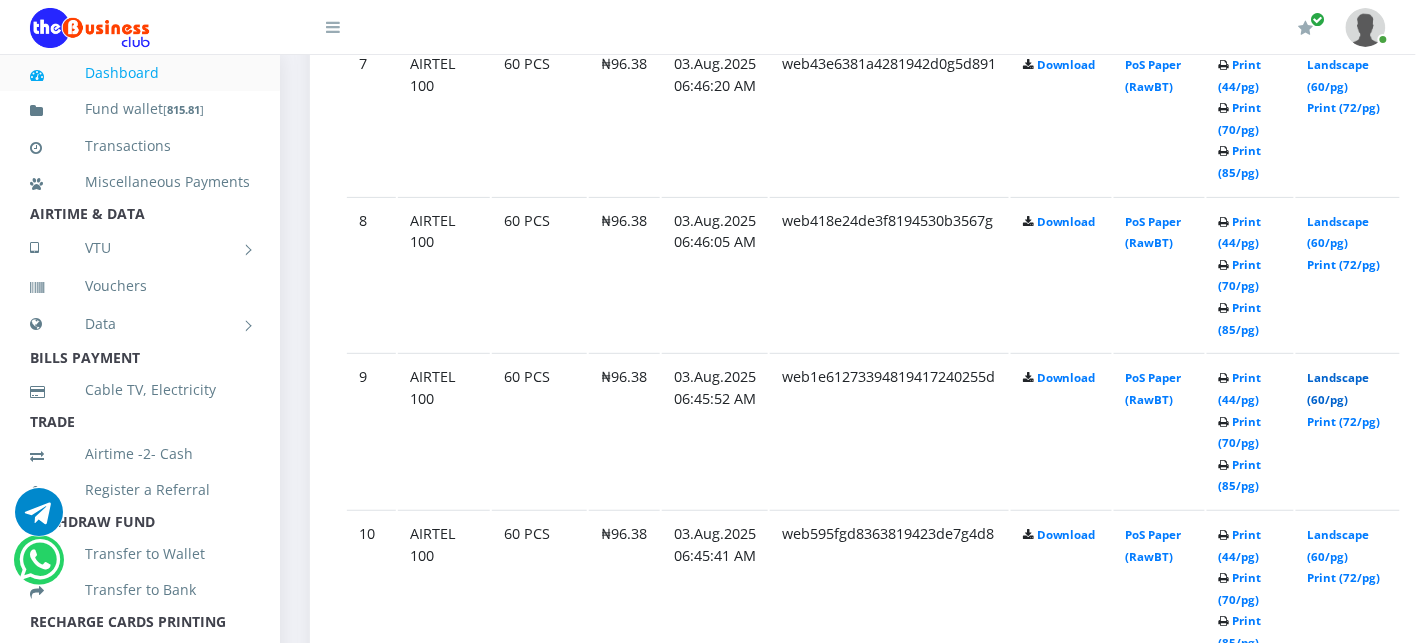 click on "Landscape (60/pg)" at bounding box center (1339, 388) 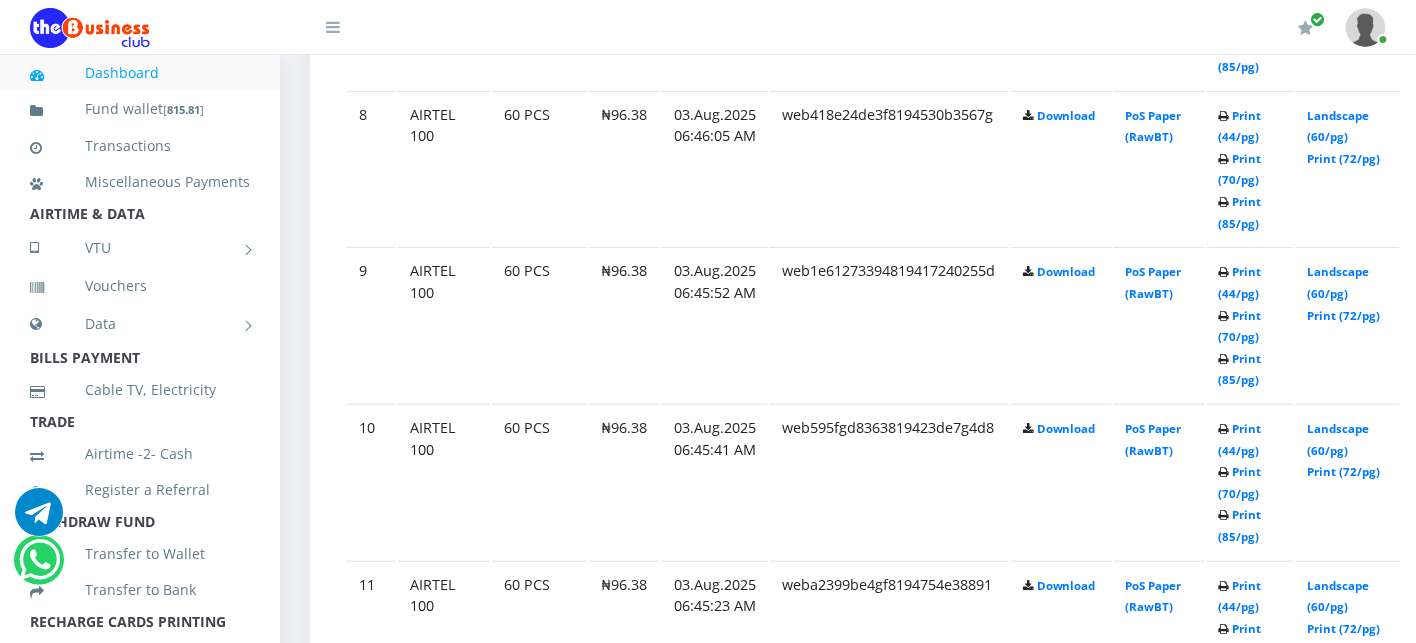 scroll, scrollTop: 2311, scrollLeft: 0, axis: vertical 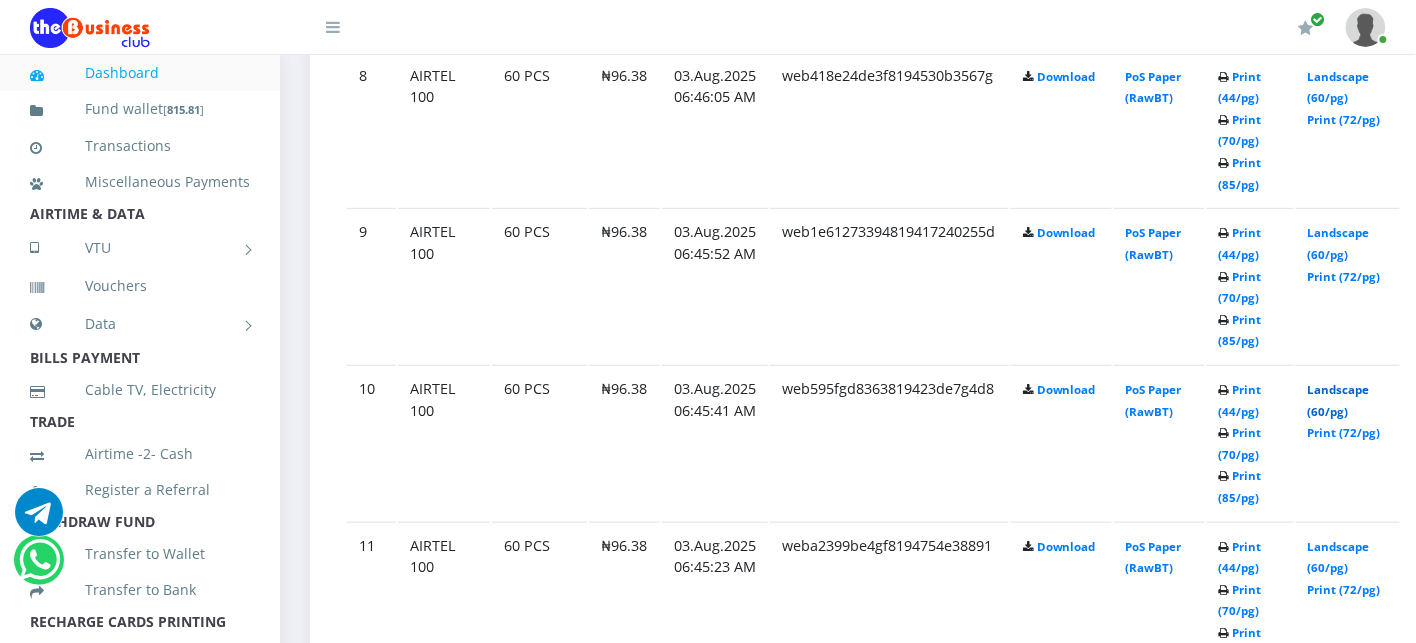 click on "Landscape (60/pg)" at bounding box center (1339, 400) 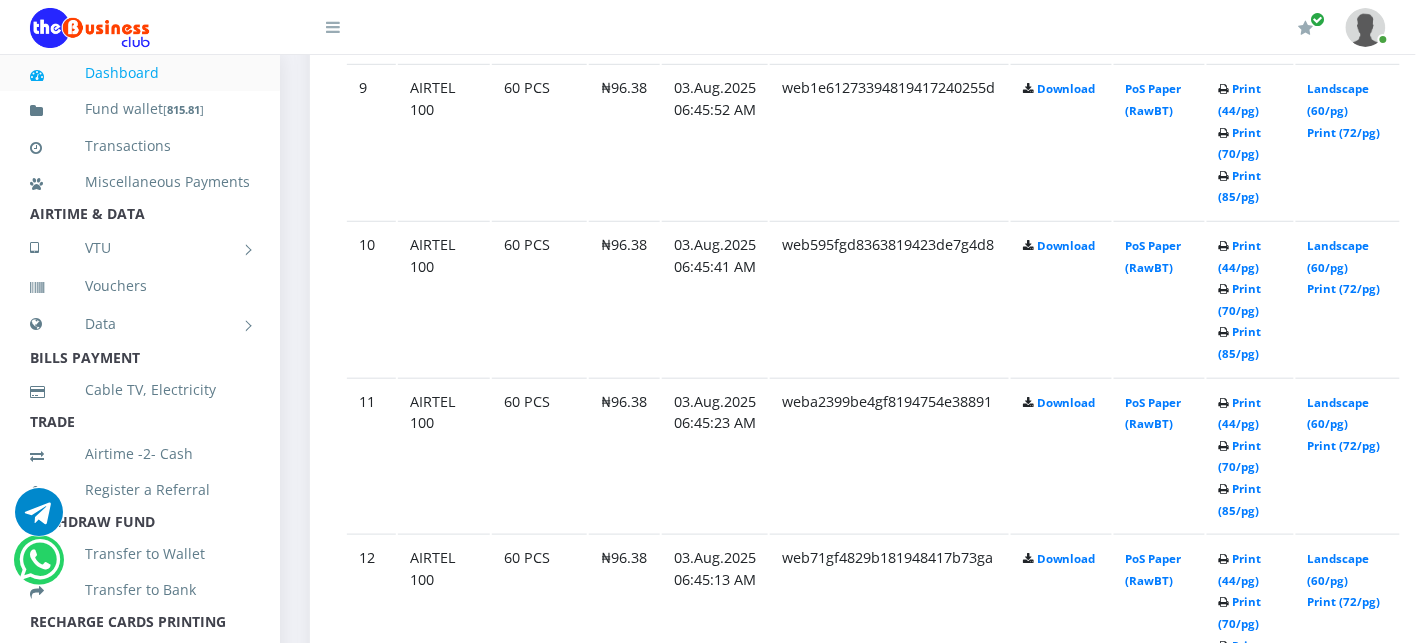 scroll, scrollTop: 2500, scrollLeft: 0, axis: vertical 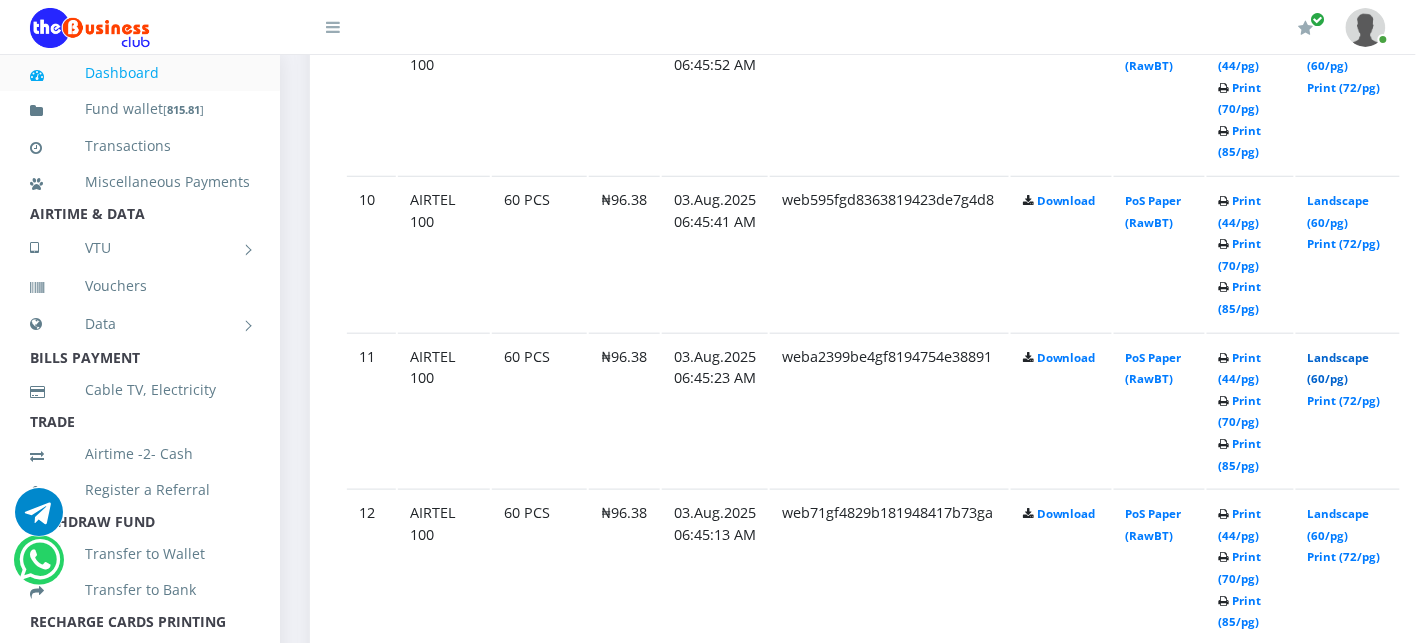 click on "Landscape (60/pg)" at bounding box center (1339, 368) 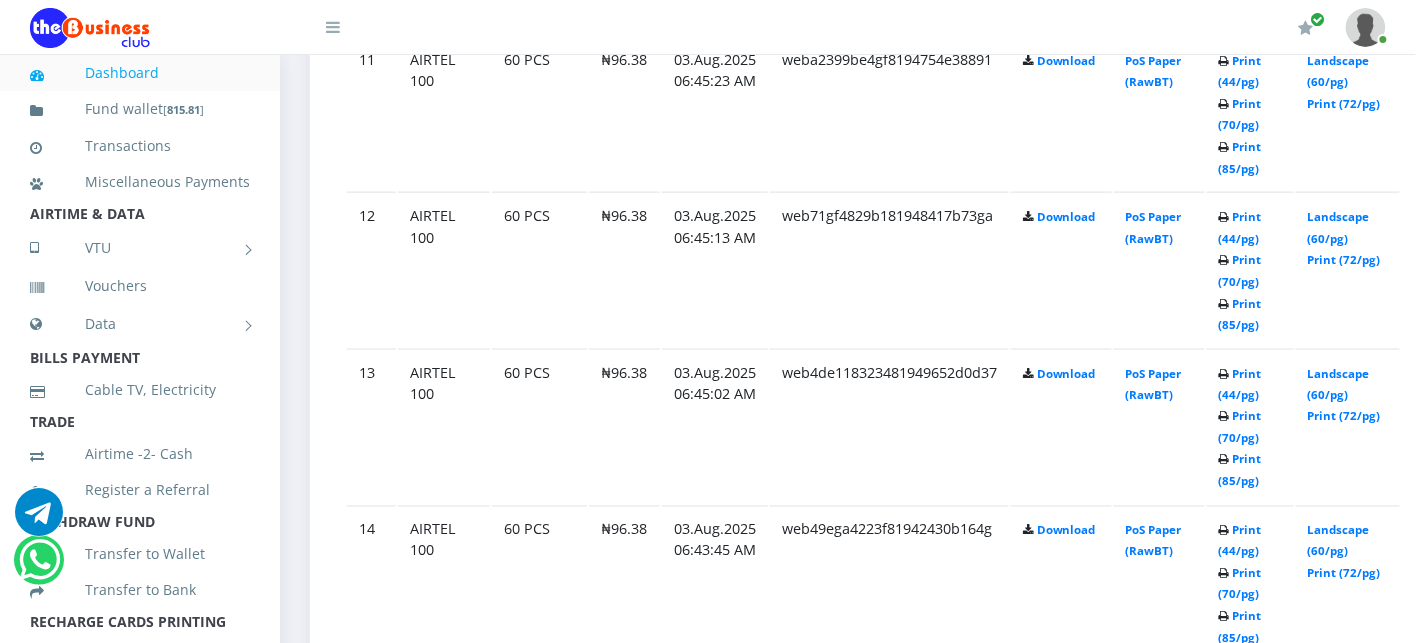 scroll, scrollTop: 2800, scrollLeft: 0, axis: vertical 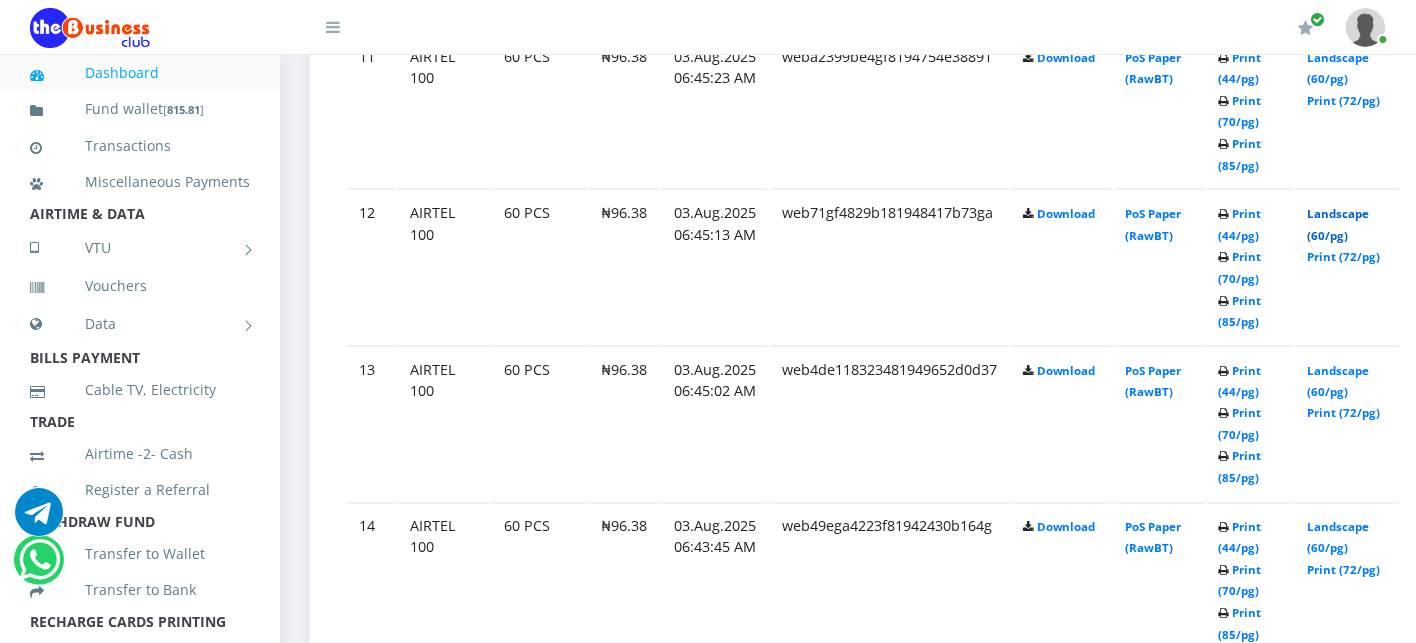 click on "Landscape (60/pg)" at bounding box center [1339, 224] 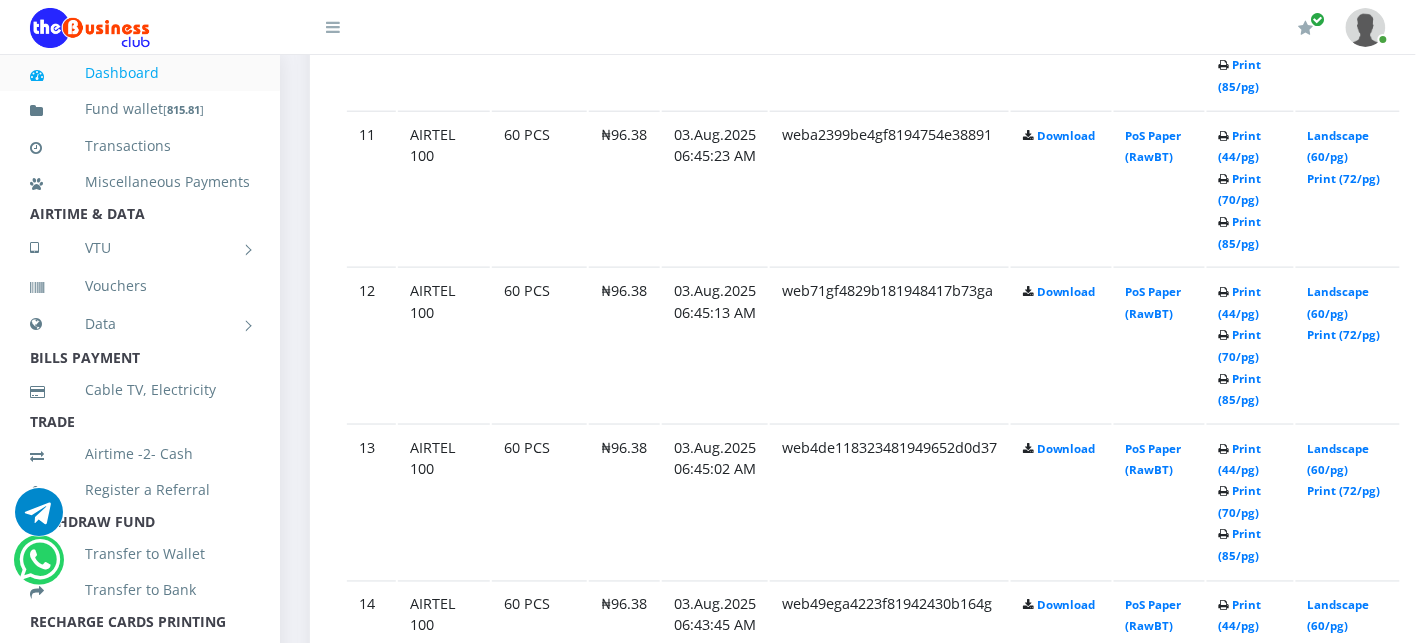 scroll, scrollTop: 2800, scrollLeft: 0, axis: vertical 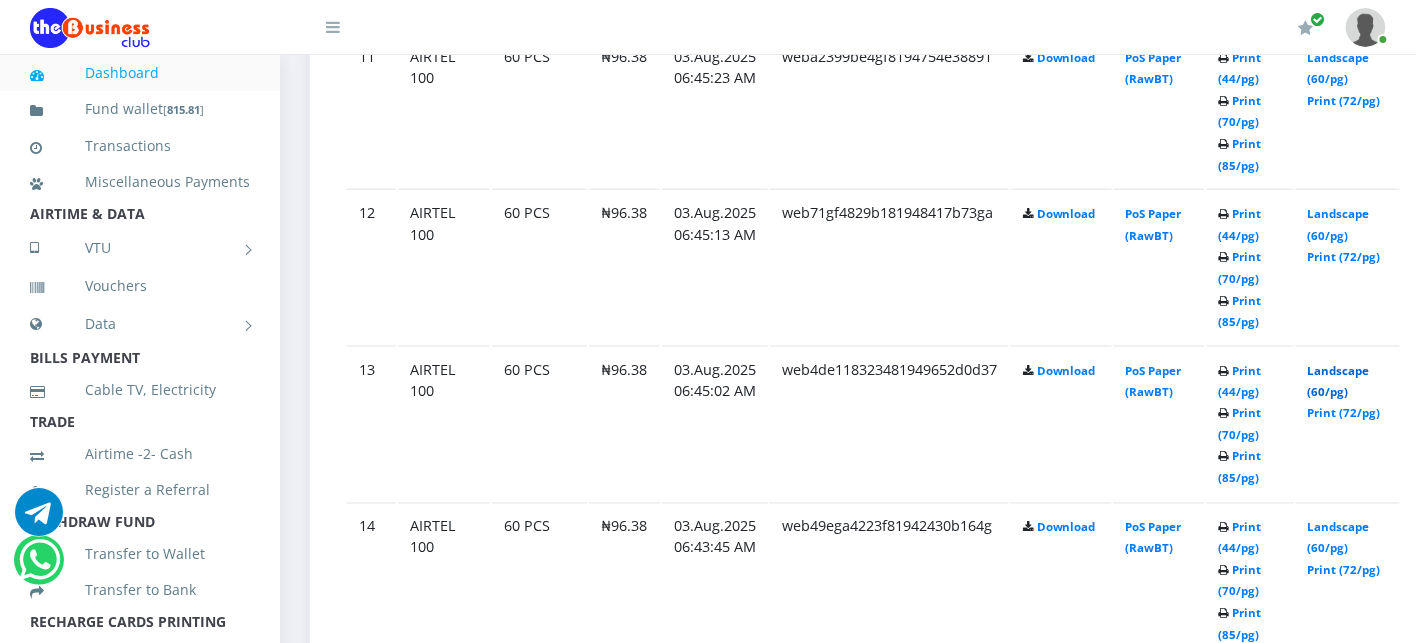 click on "Landscape (60/pg)" at bounding box center (1339, 381) 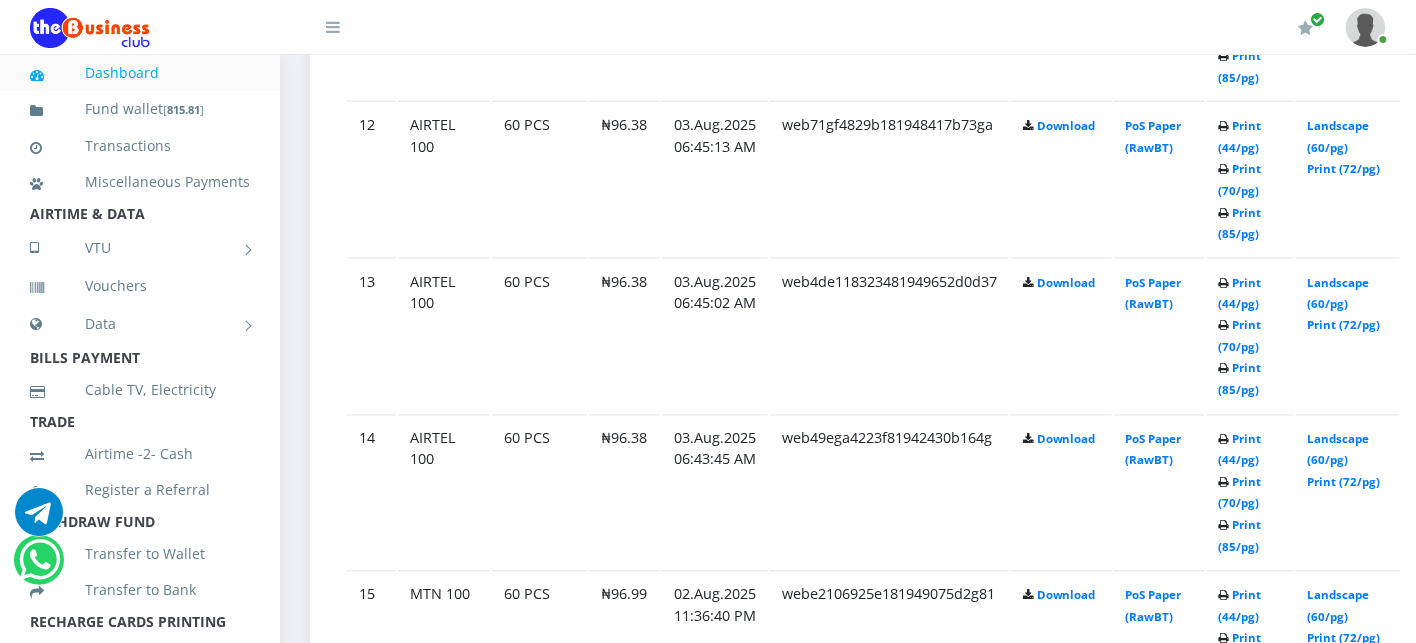 scroll, scrollTop: 2933, scrollLeft: 0, axis: vertical 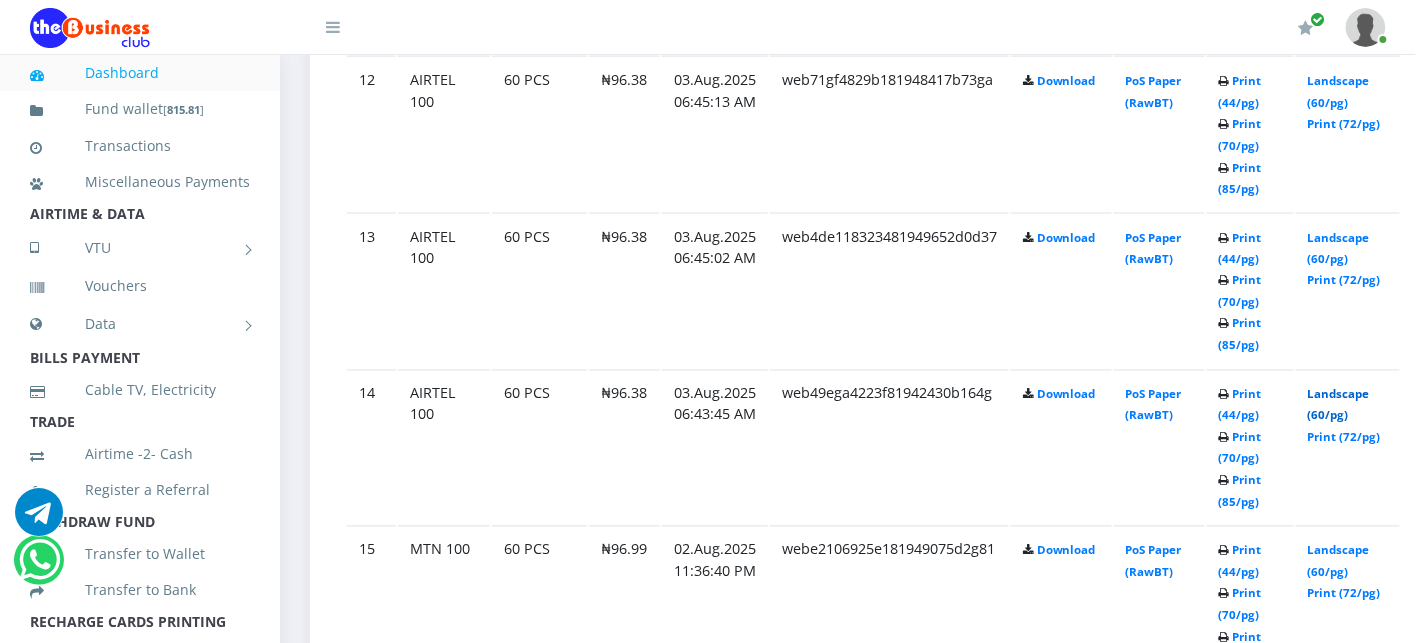 click on "Landscape (60/pg)" at bounding box center [1339, 405] 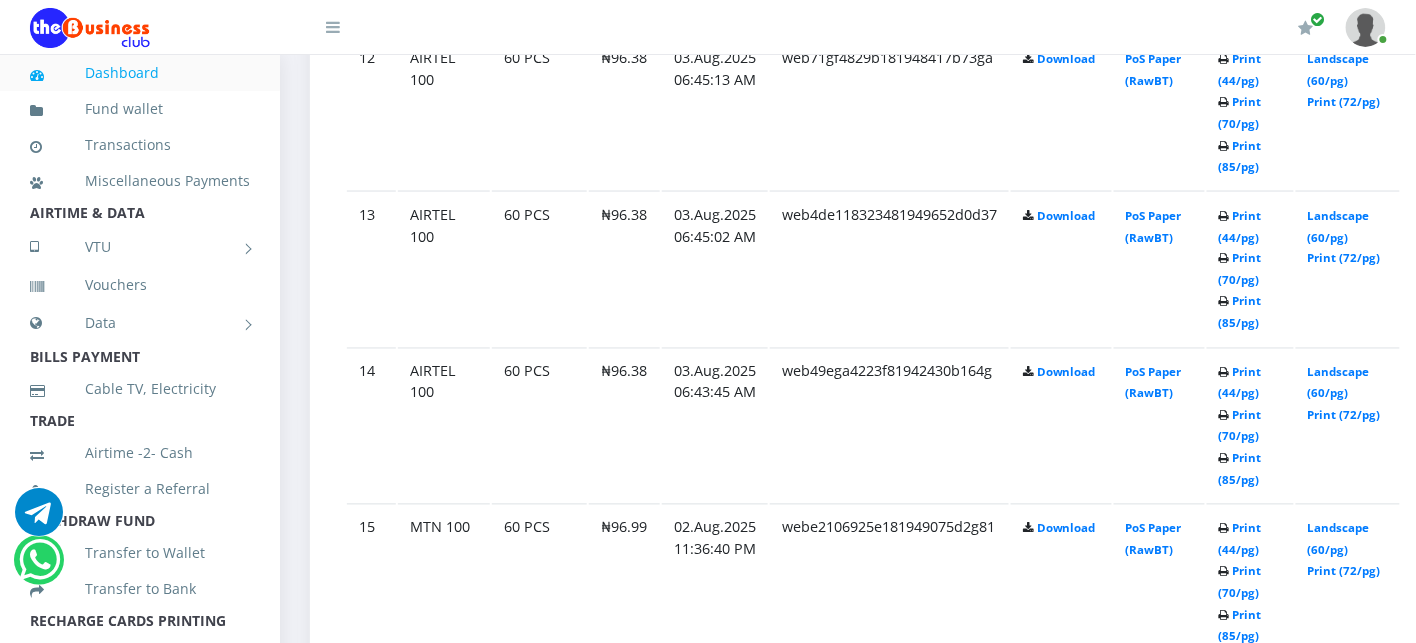scroll, scrollTop: 2912, scrollLeft: 0, axis: vertical 